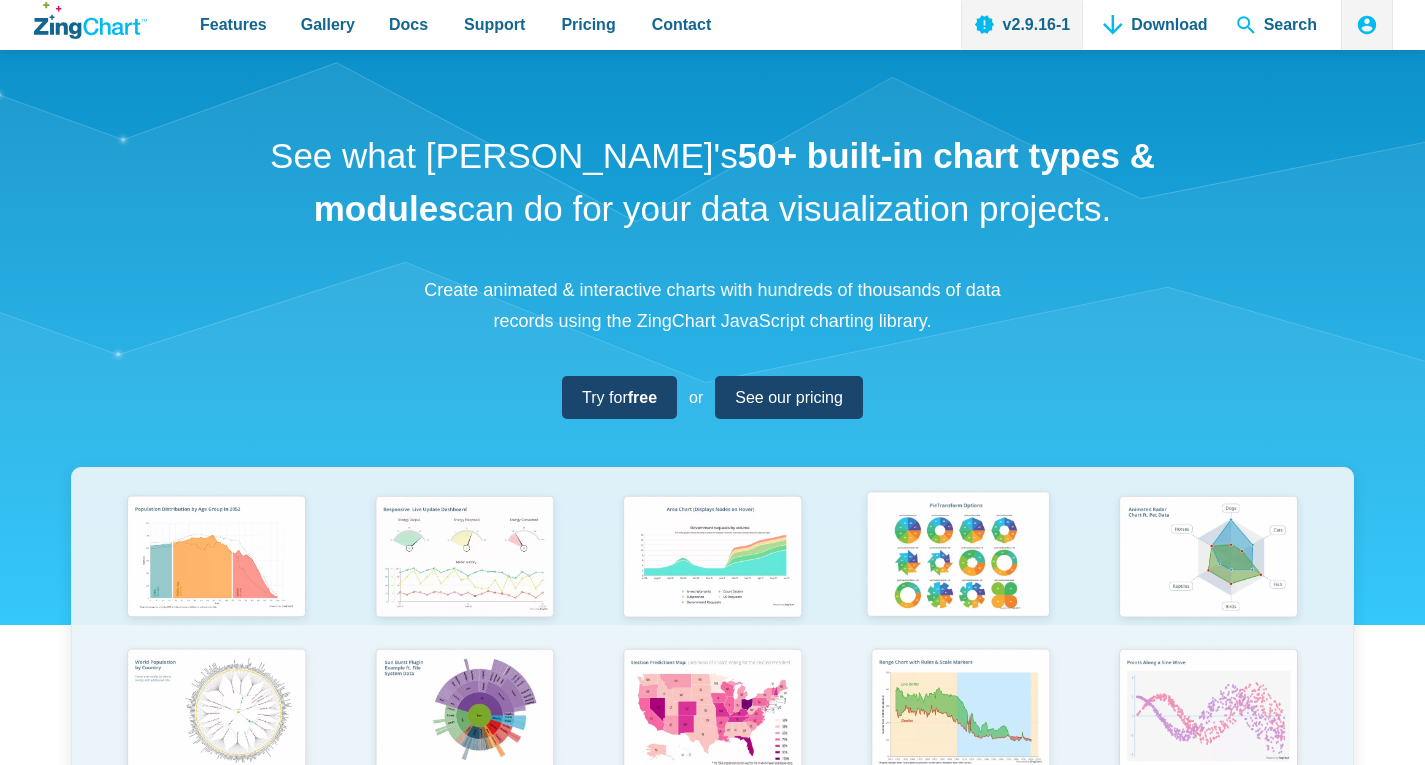 scroll, scrollTop: 0, scrollLeft: 0, axis: both 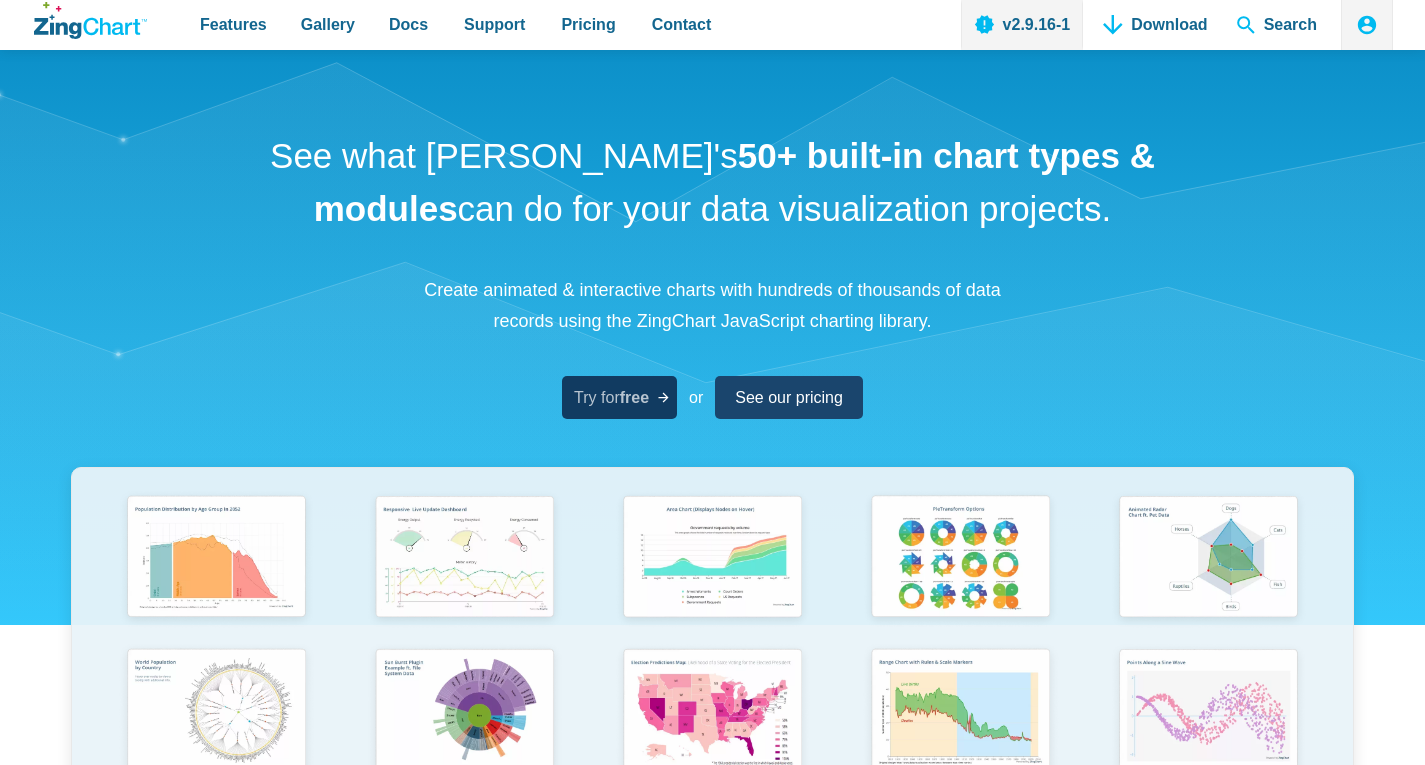 click on "free" at bounding box center (634, 397) 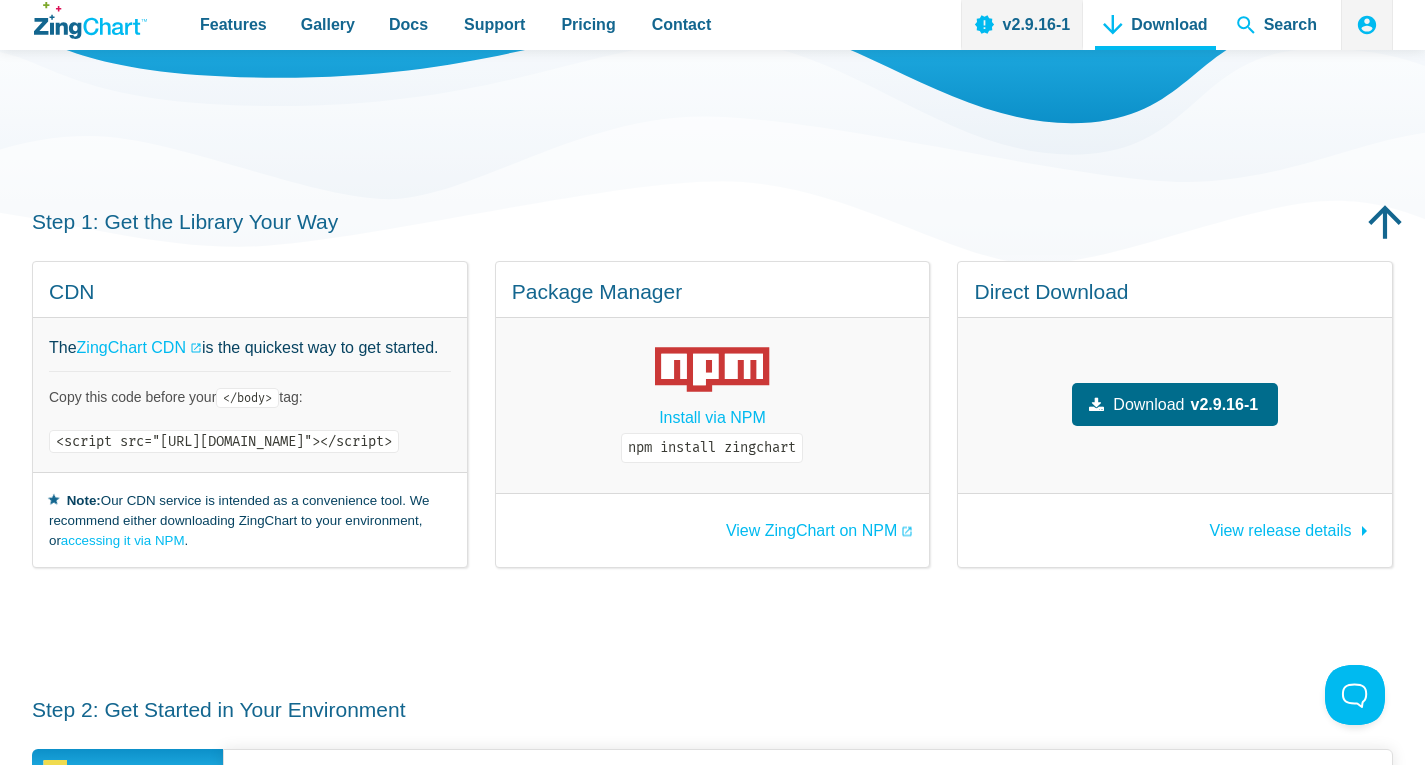 scroll, scrollTop: 0, scrollLeft: 0, axis: both 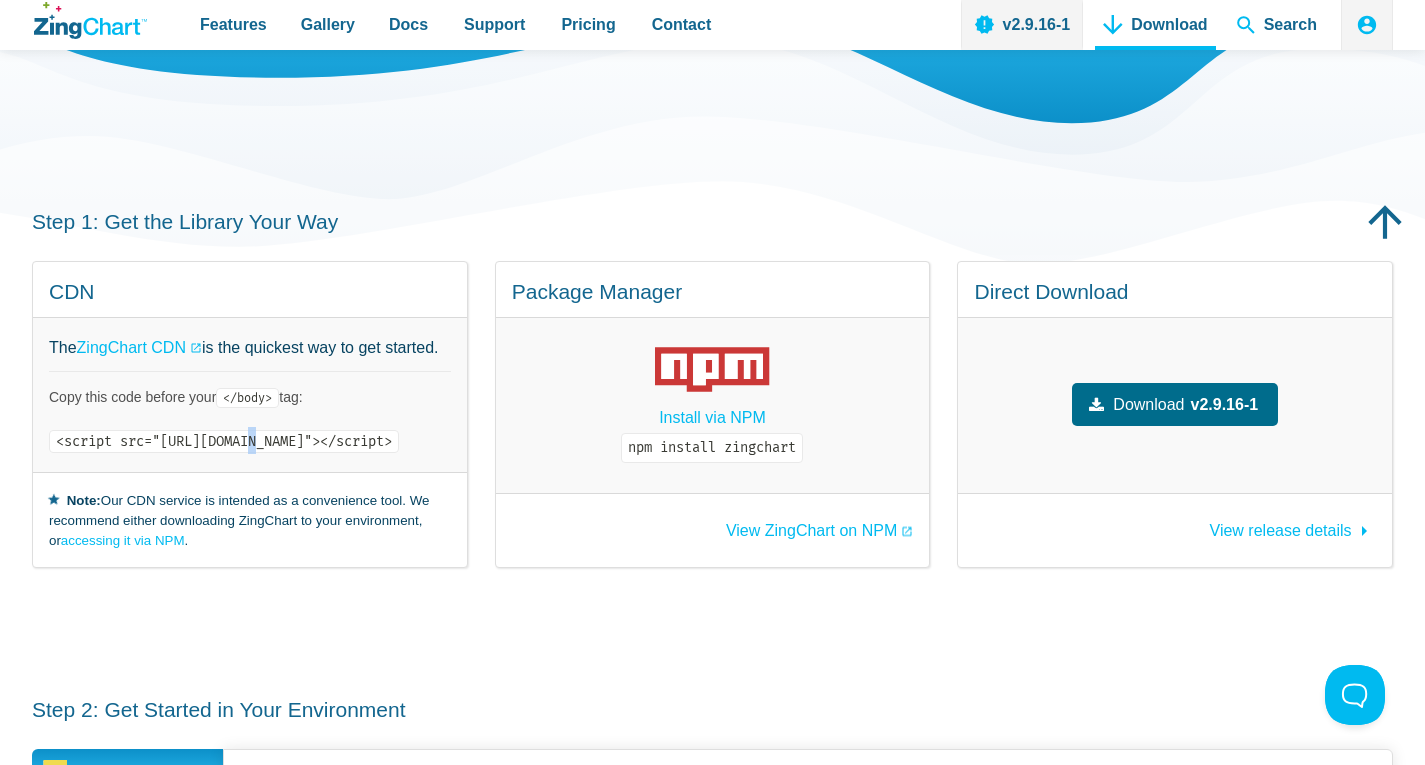click on "<script src="https://cdn.zingchart.com/zingchart.min.js"></script>" at bounding box center (224, 441) 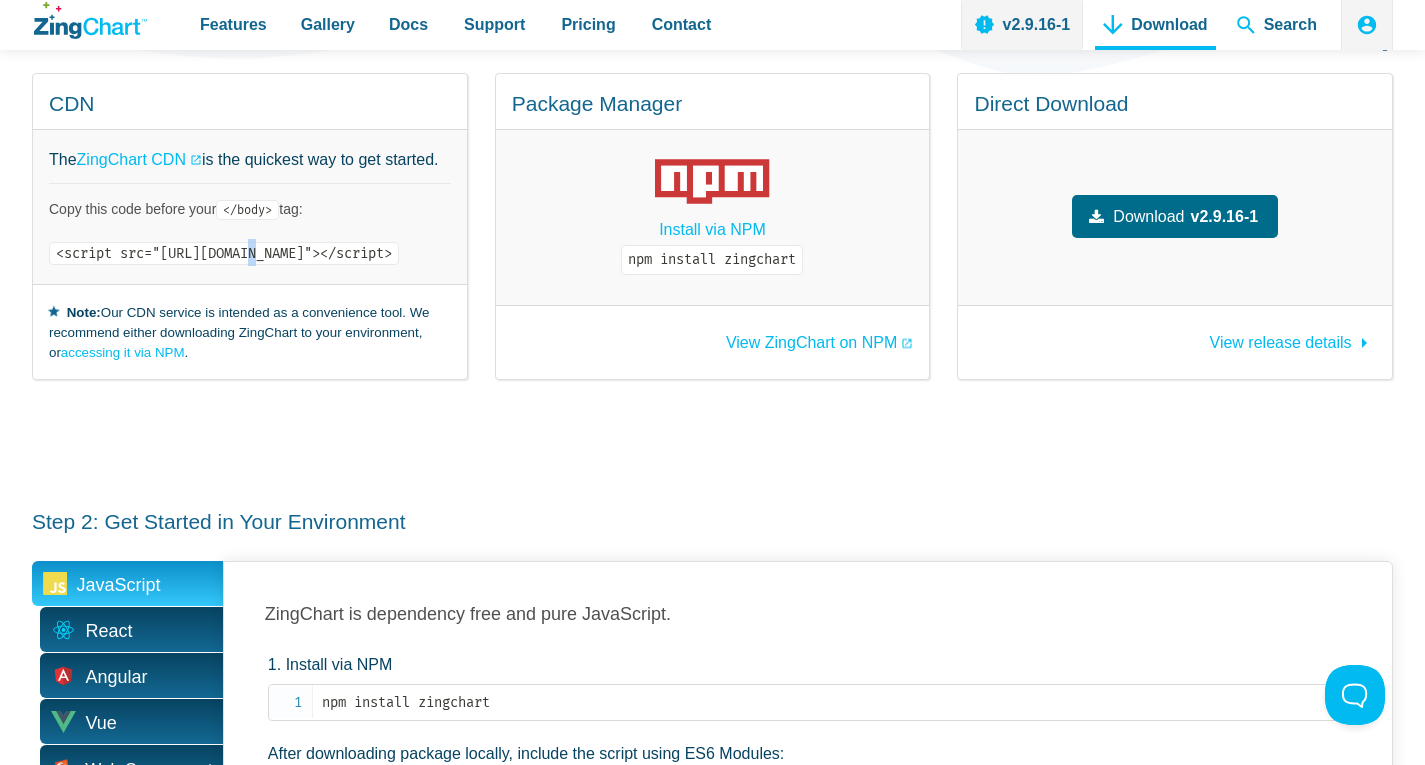 scroll, scrollTop: 600, scrollLeft: 0, axis: vertical 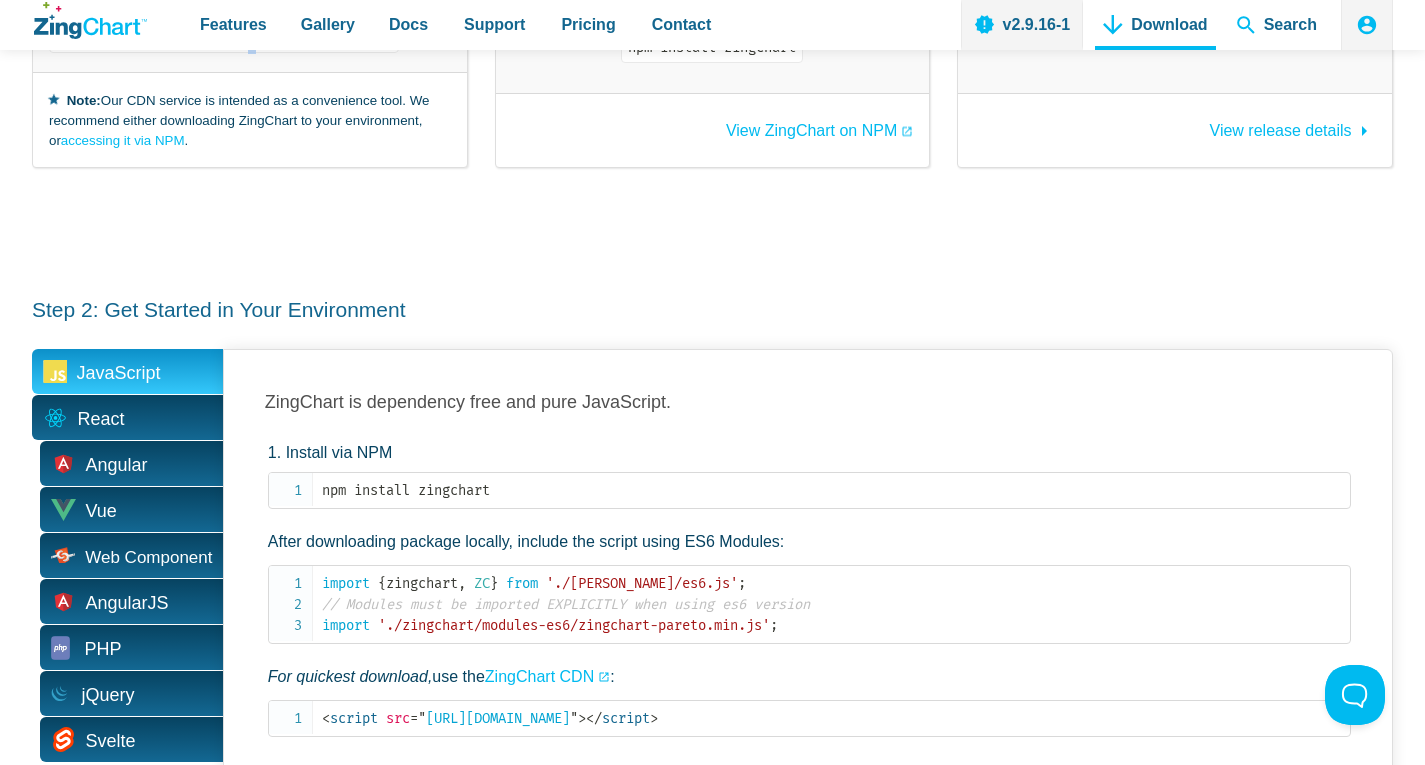 click on "React" at bounding box center (101, 419) 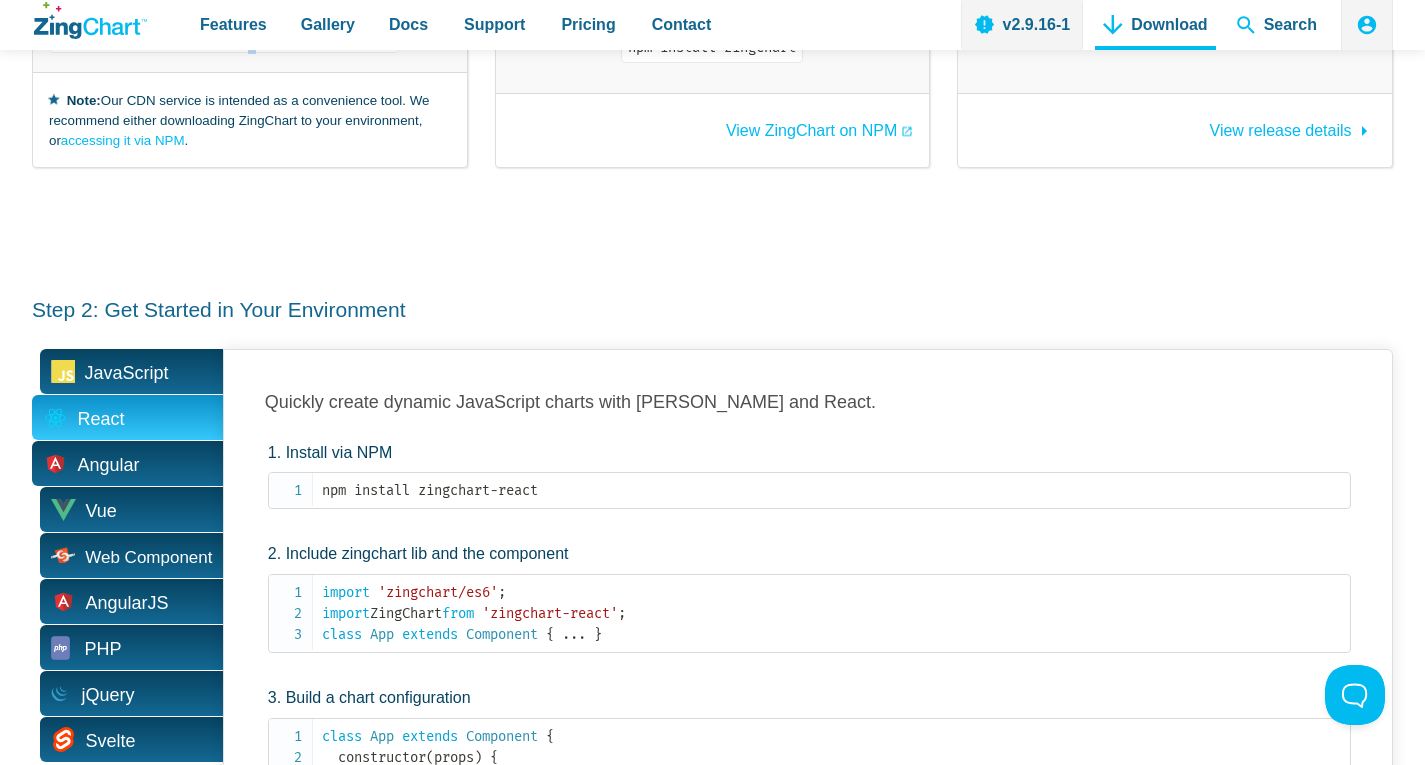 click on "Angular" at bounding box center (109, 465) 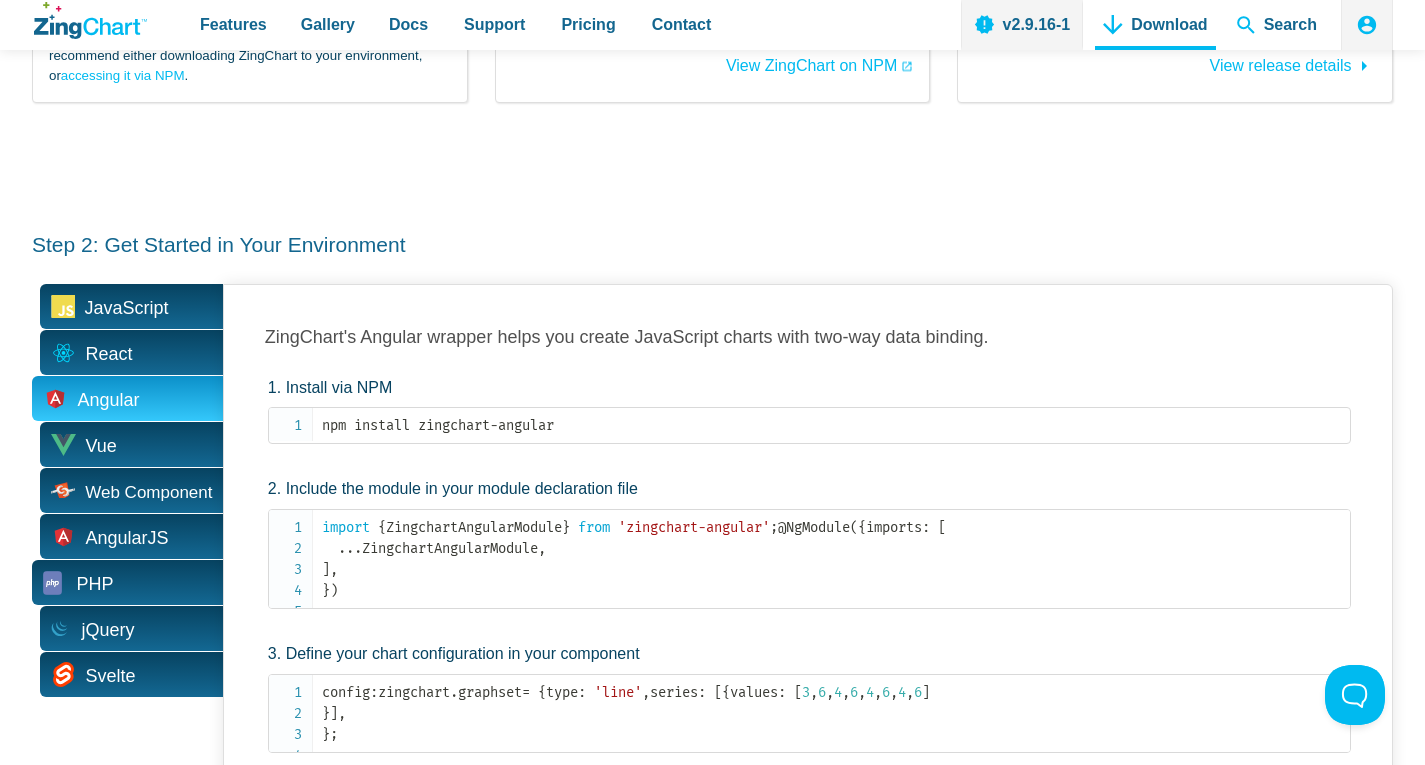 scroll, scrollTop: 700, scrollLeft: 0, axis: vertical 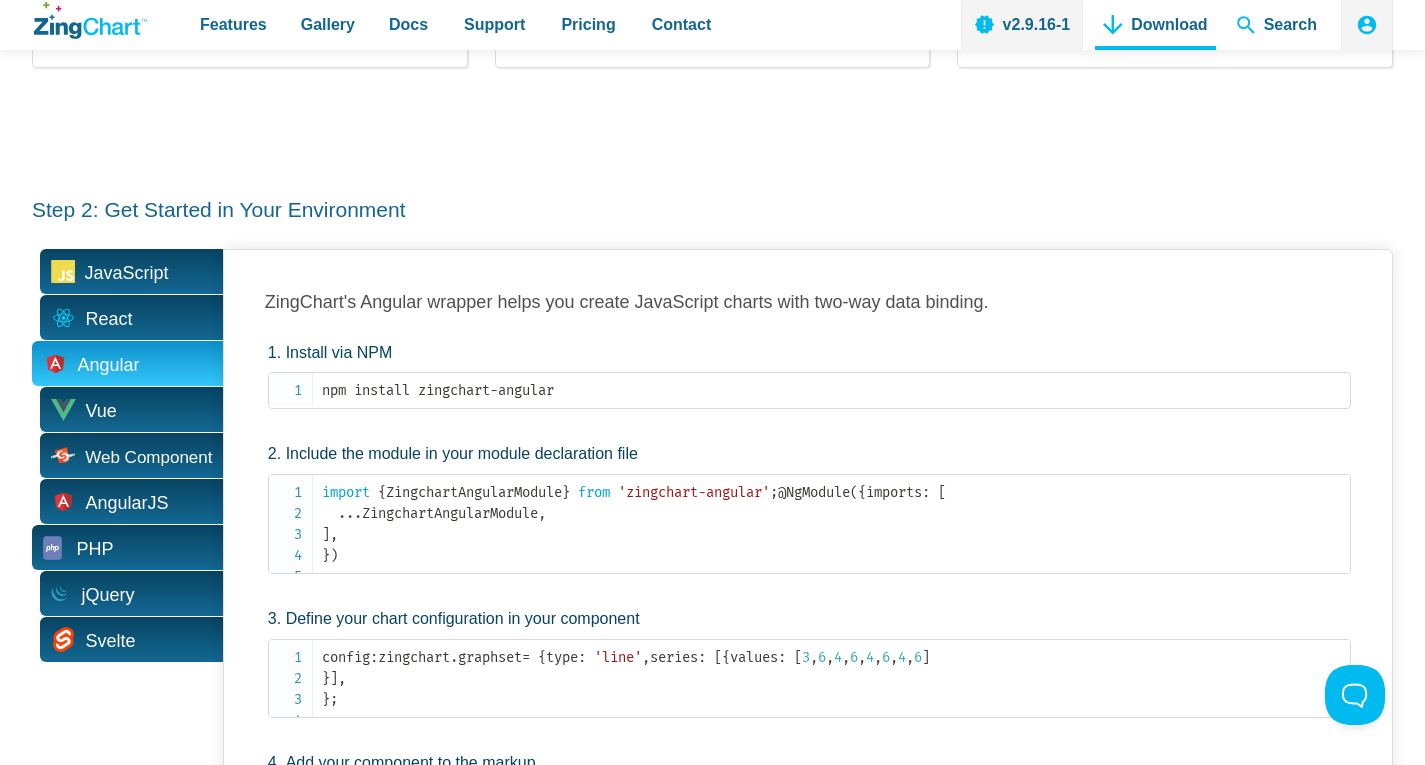 click on "PHP" at bounding box center [127, 547] 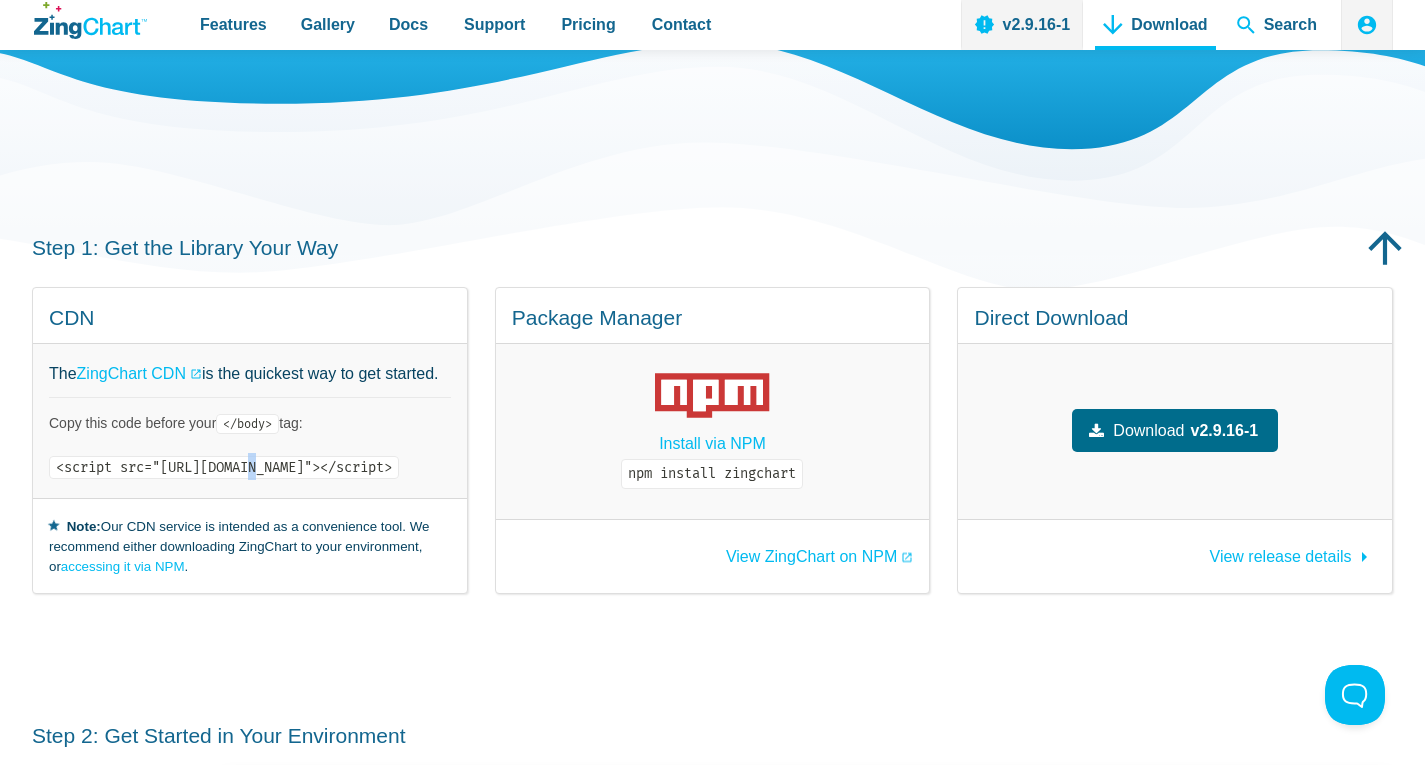 scroll, scrollTop: 200, scrollLeft: 0, axis: vertical 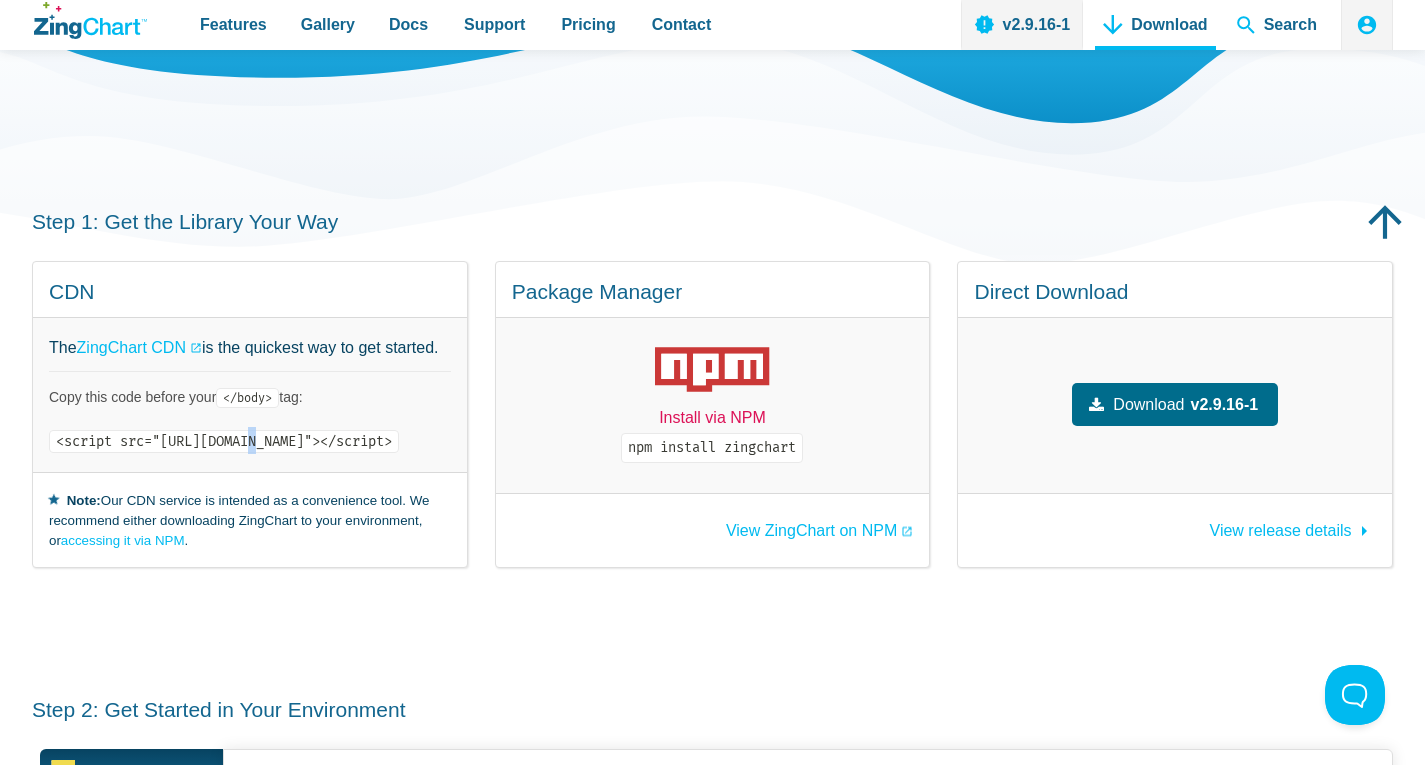 click on "Install via NPM" at bounding box center (712, 417) 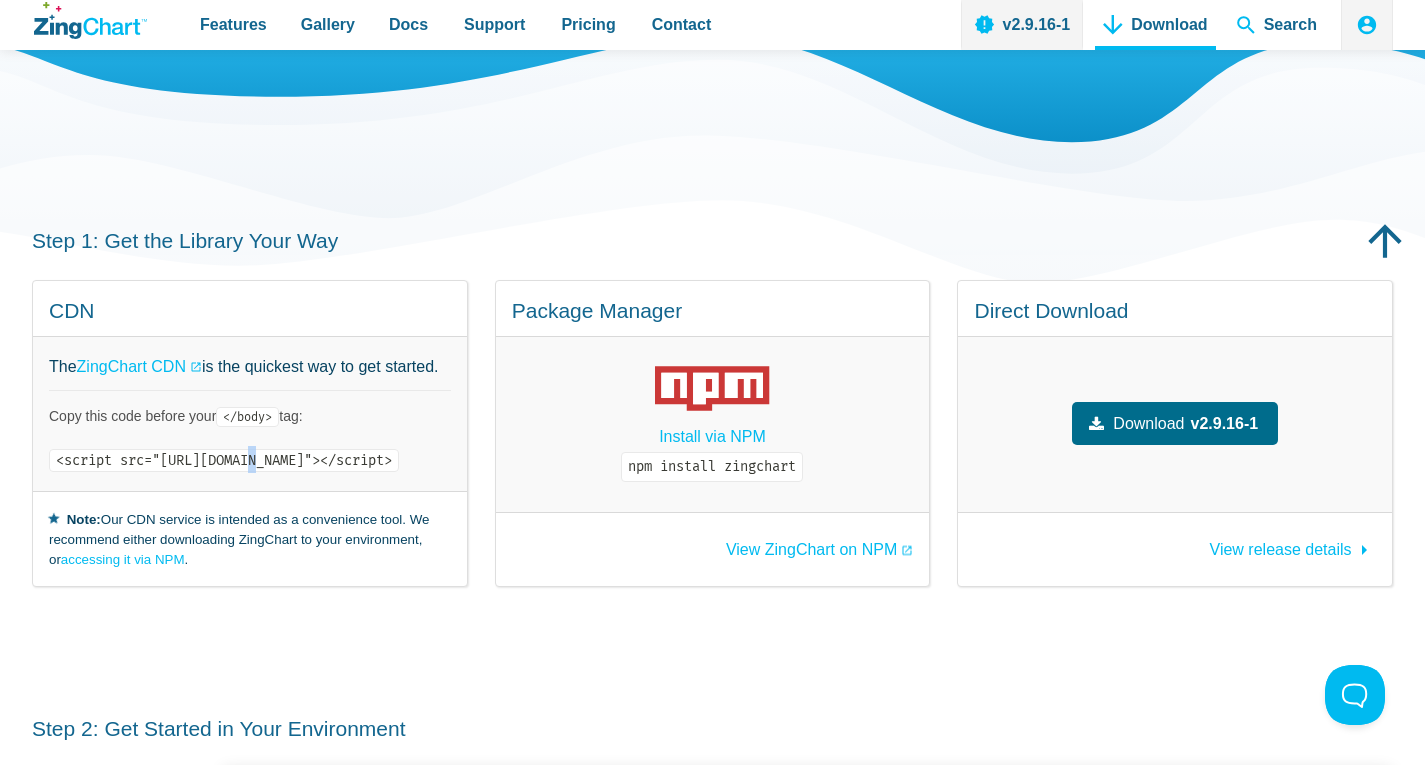 scroll, scrollTop: 200, scrollLeft: 0, axis: vertical 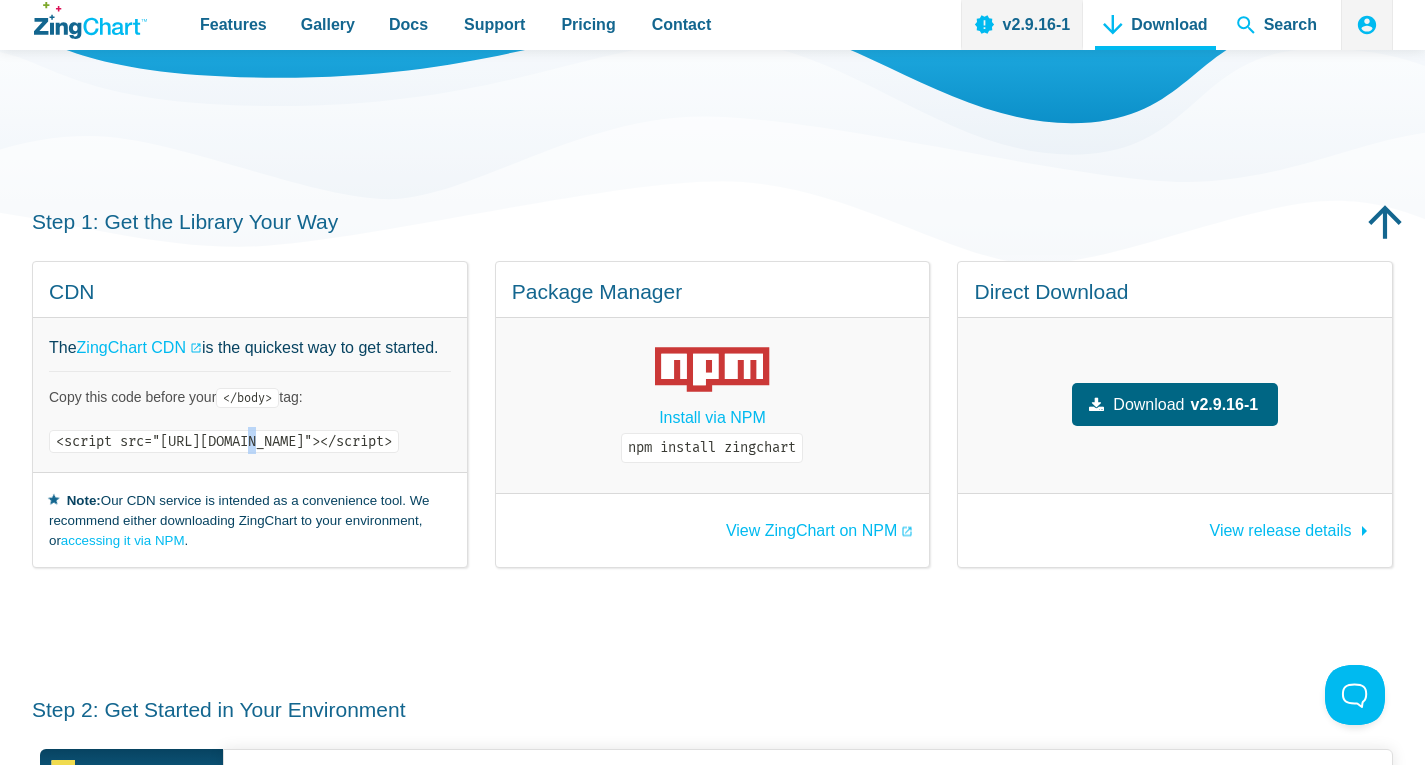 click on "Download" at bounding box center (1148, 404) 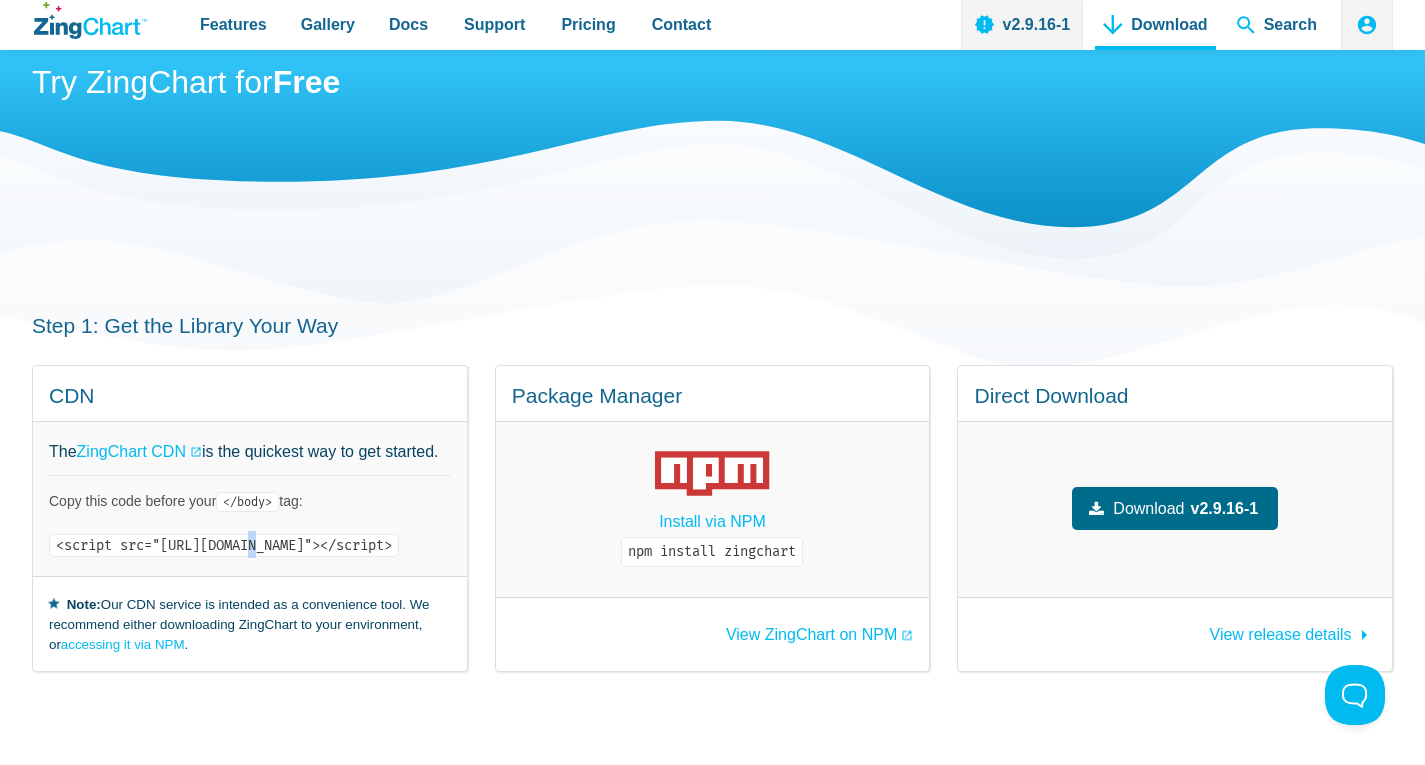 scroll, scrollTop: 0, scrollLeft: 0, axis: both 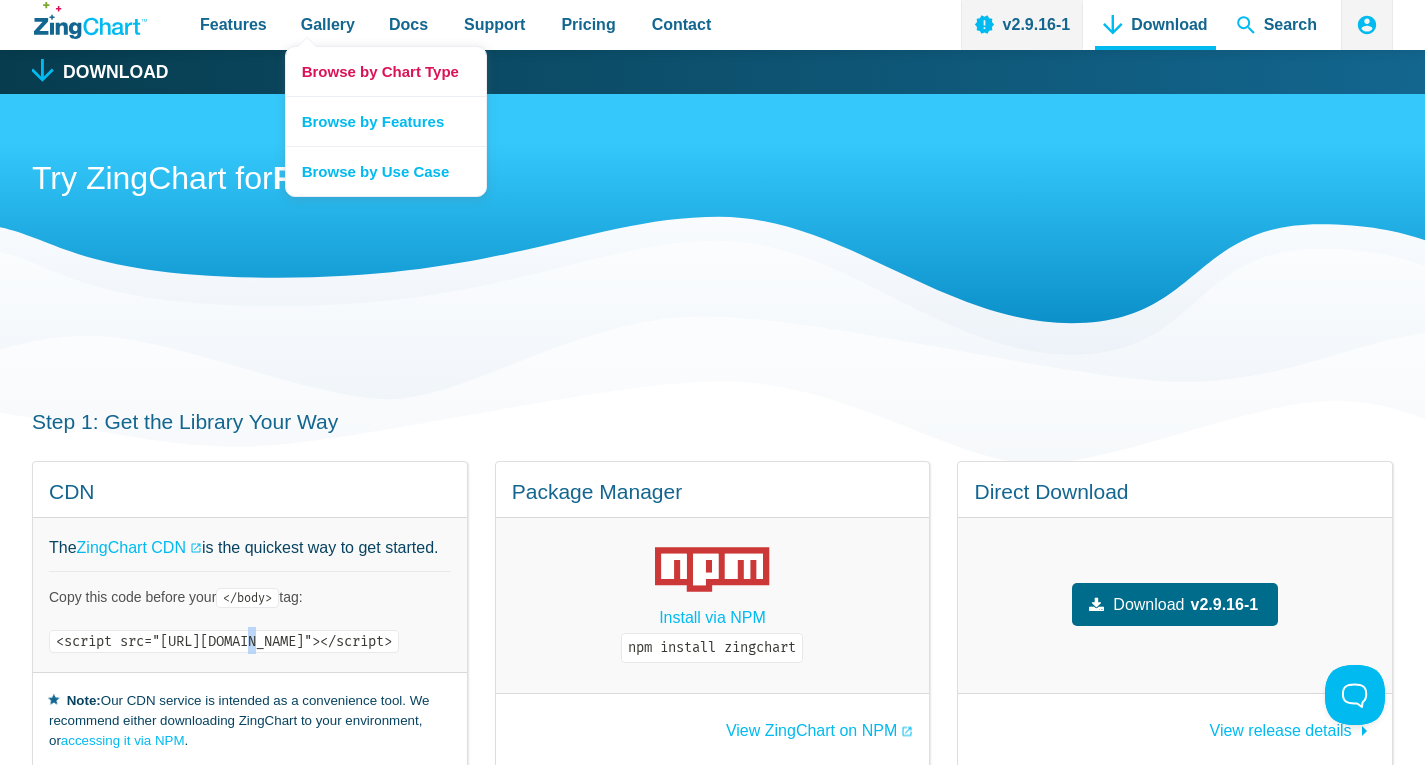 click on "Browse by Chart Type" at bounding box center (386, 71) 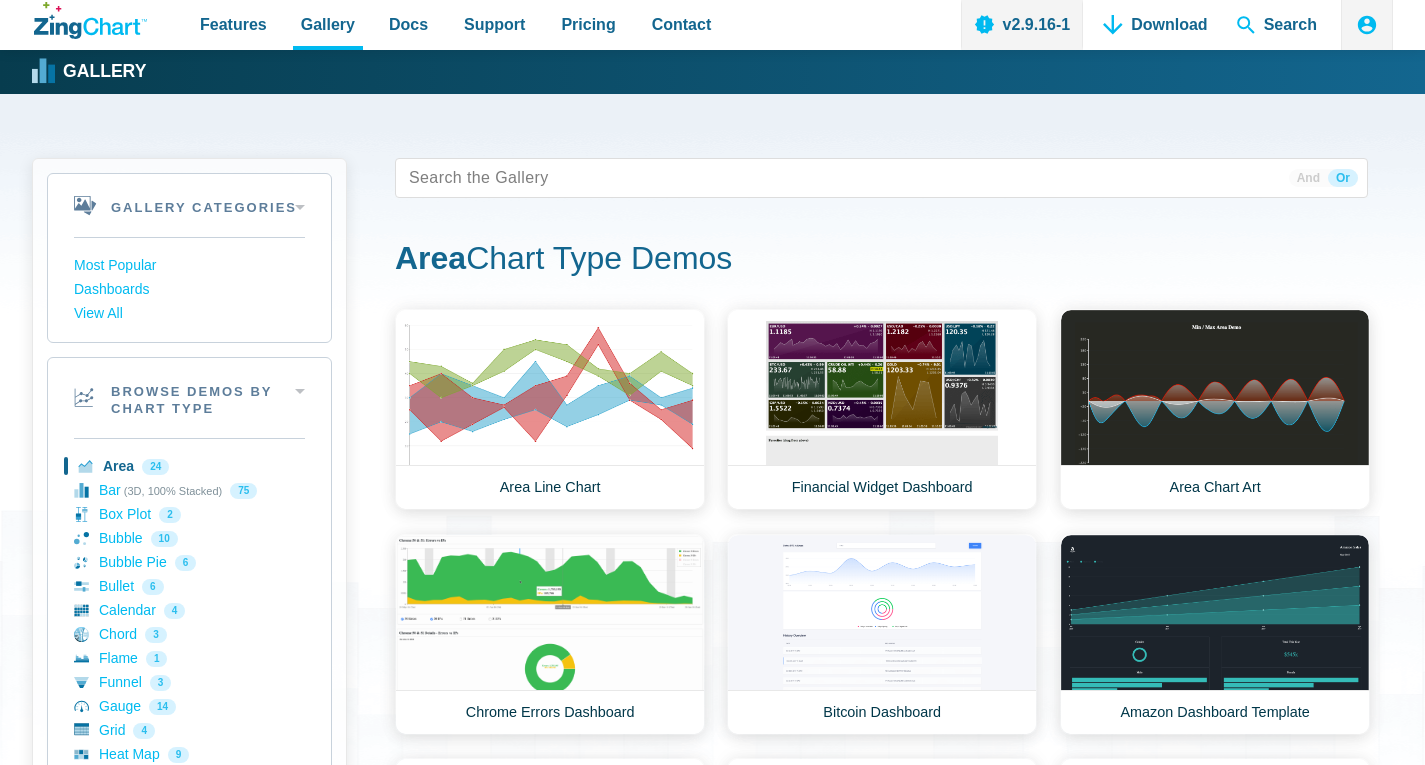scroll, scrollTop: 0, scrollLeft: 0, axis: both 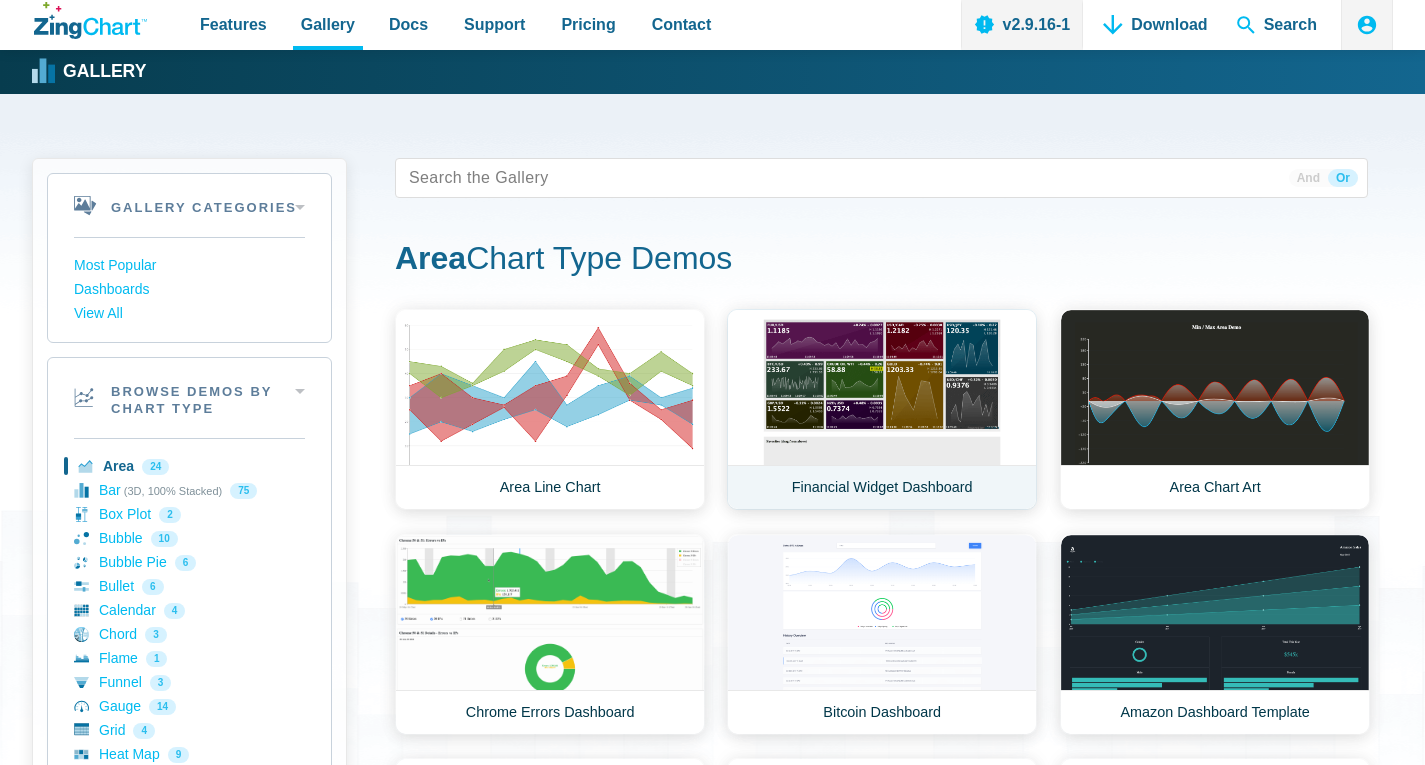 click on "Financial Widget Dashboard" at bounding box center (882, 409) 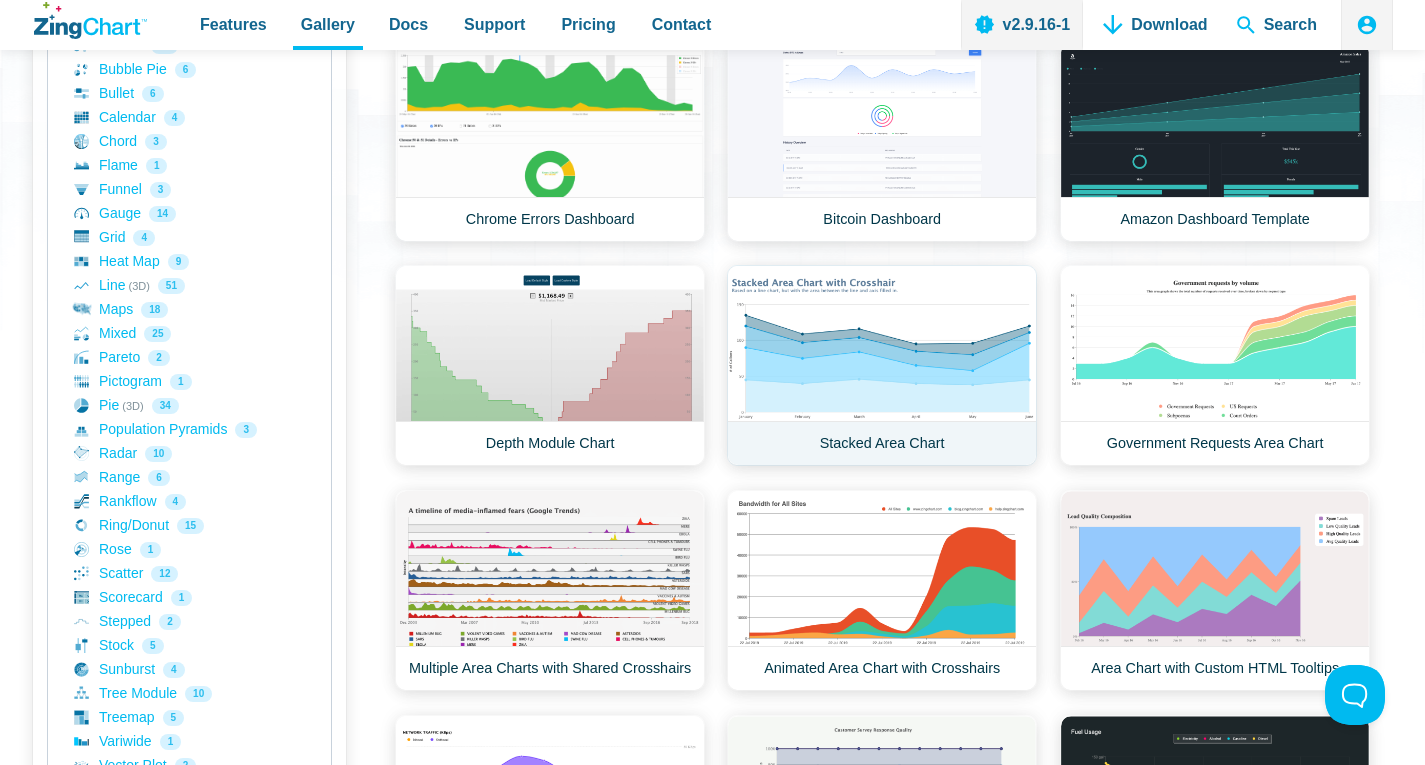 scroll, scrollTop: 500, scrollLeft: 0, axis: vertical 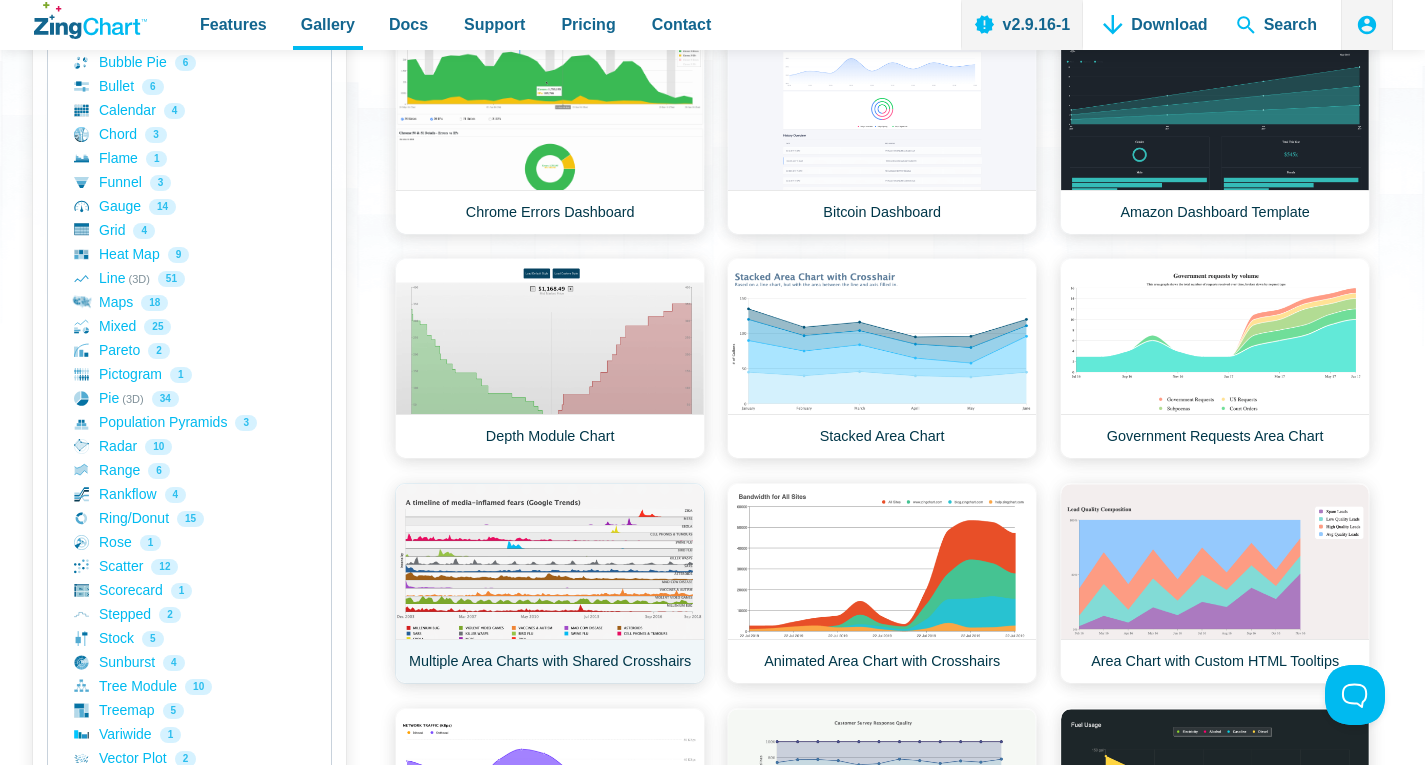 click on "Multiple Area Charts with Shared Crosshairs" at bounding box center [550, 583] 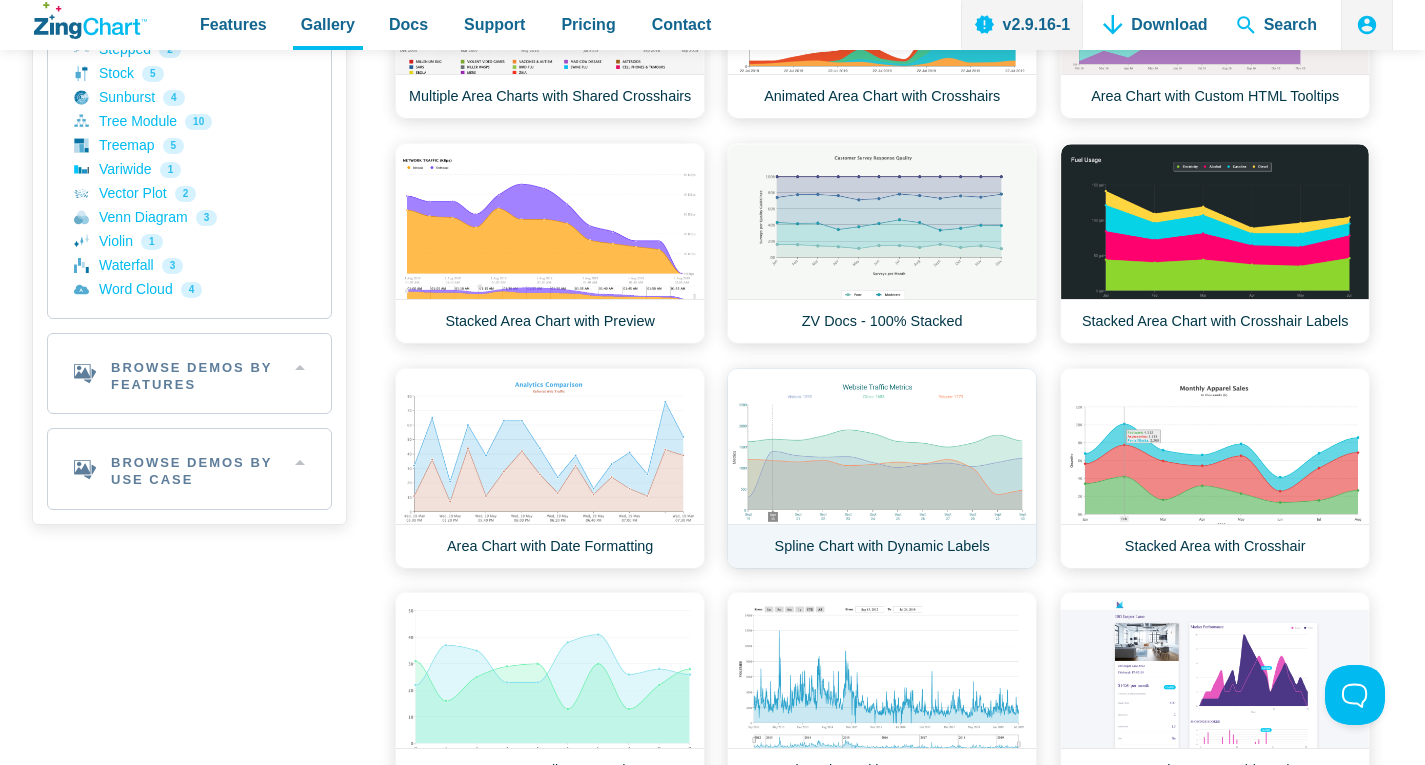 scroll, scrollTop: 1100, scrollLeft: 0, axis: vertical 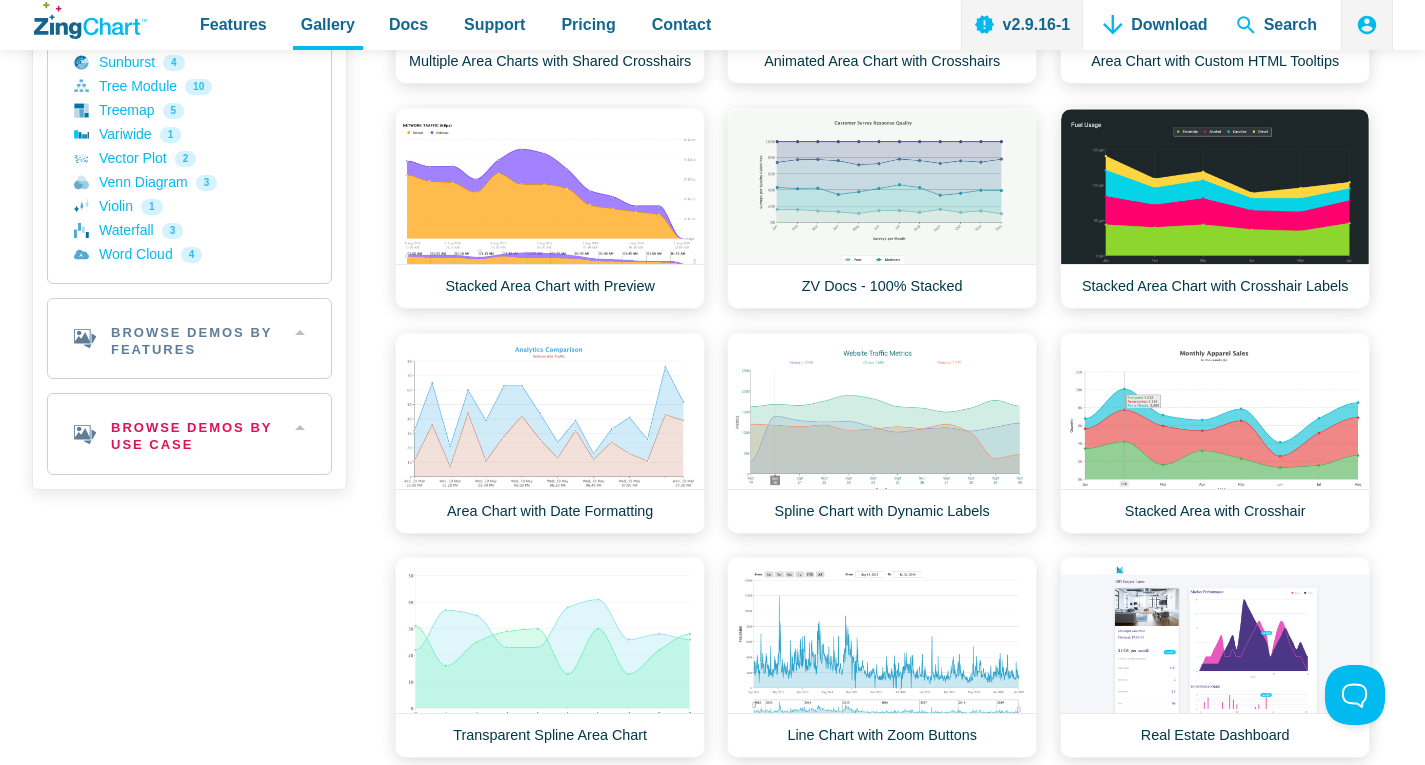 click on "Browse Demos By Use Case" at bounding box center (189, 434) 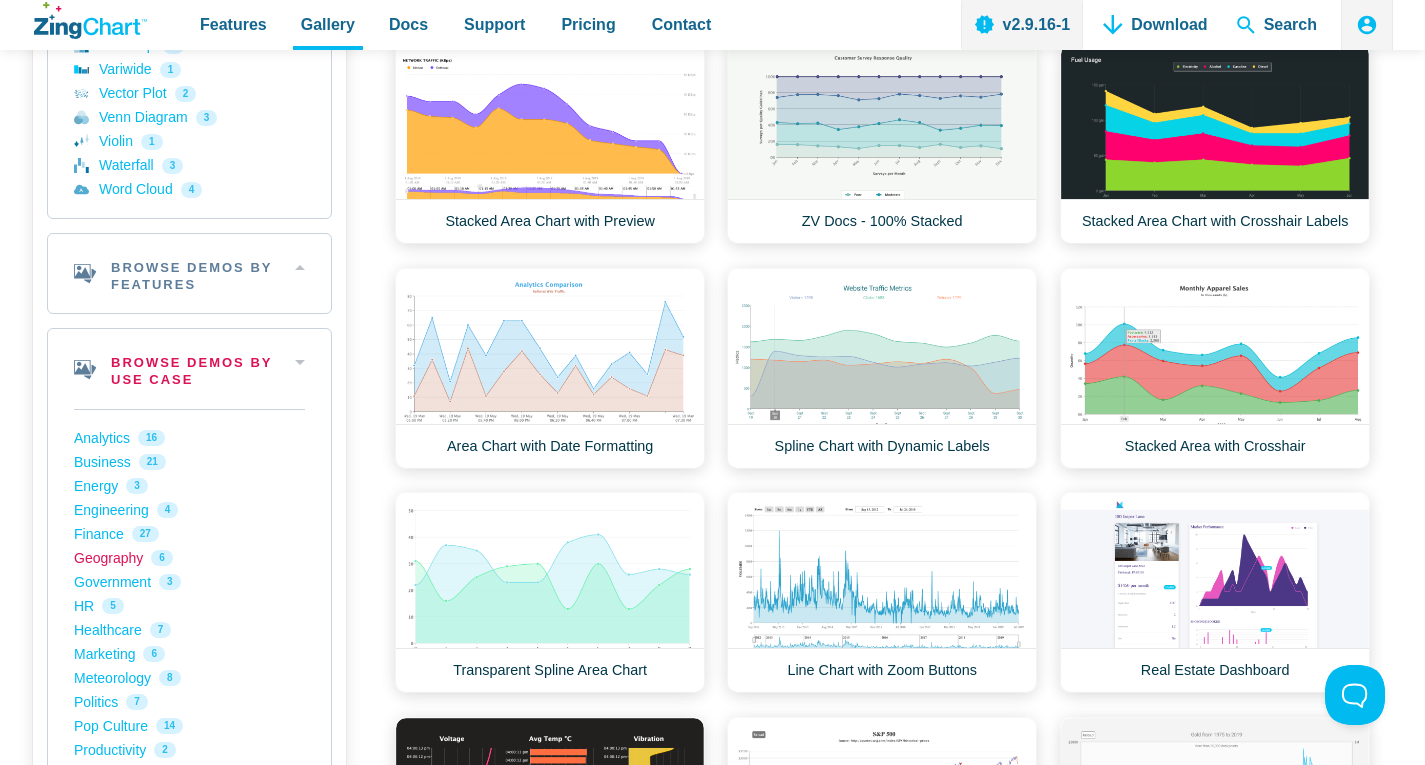 scroll, scrollTop: 1200, scrollLeft: 0, axis: vertical 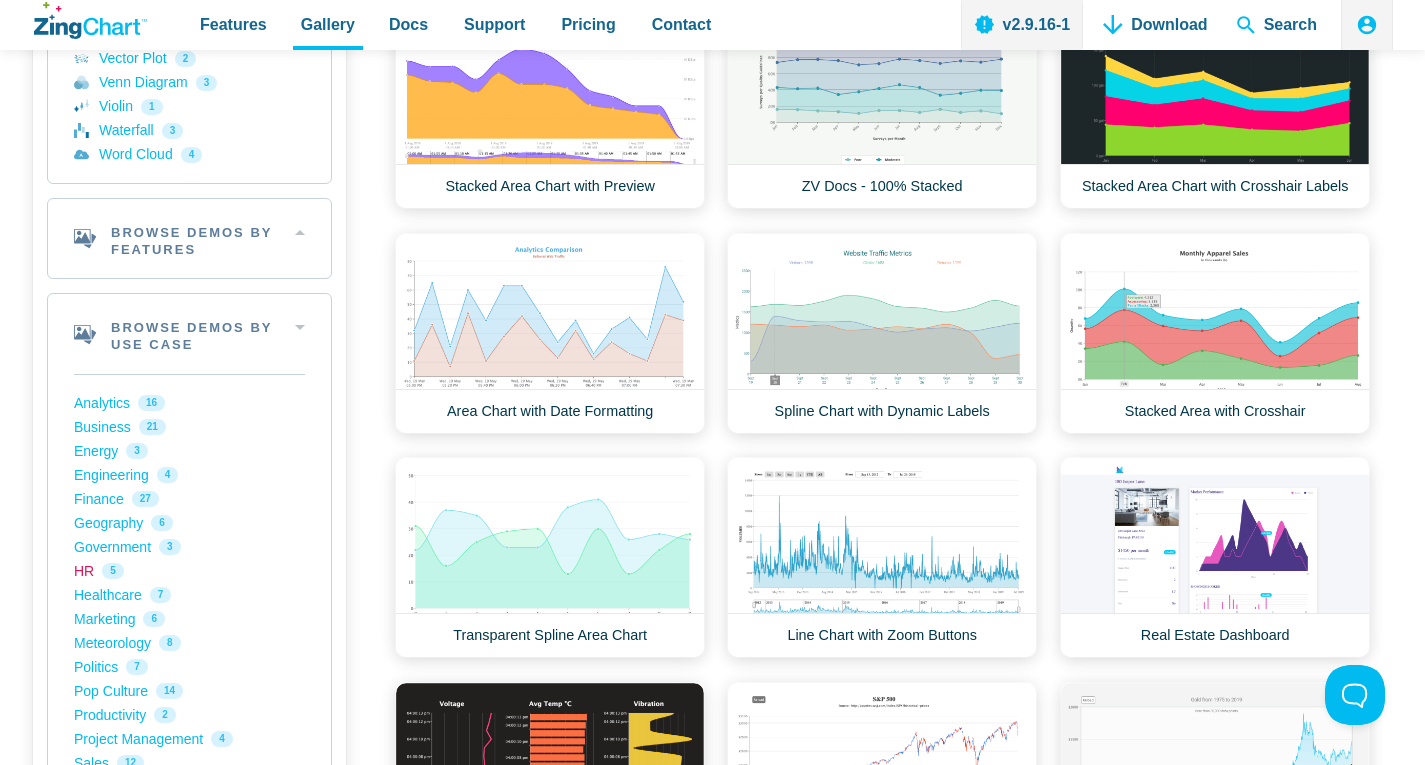 click on "HR
5" at bounding box center (189, 571) 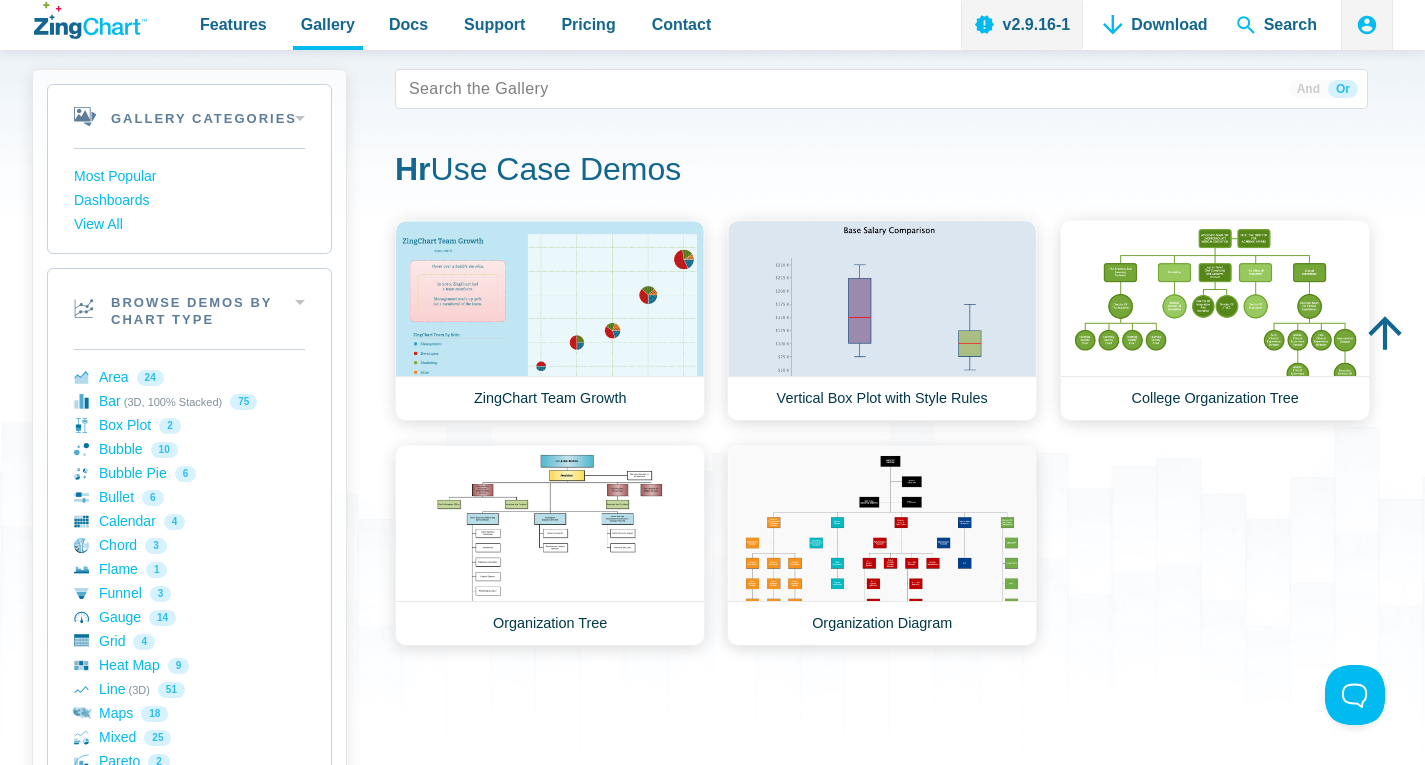 scroll, scrollTop: 0, scrollLeft: 0, axis: both 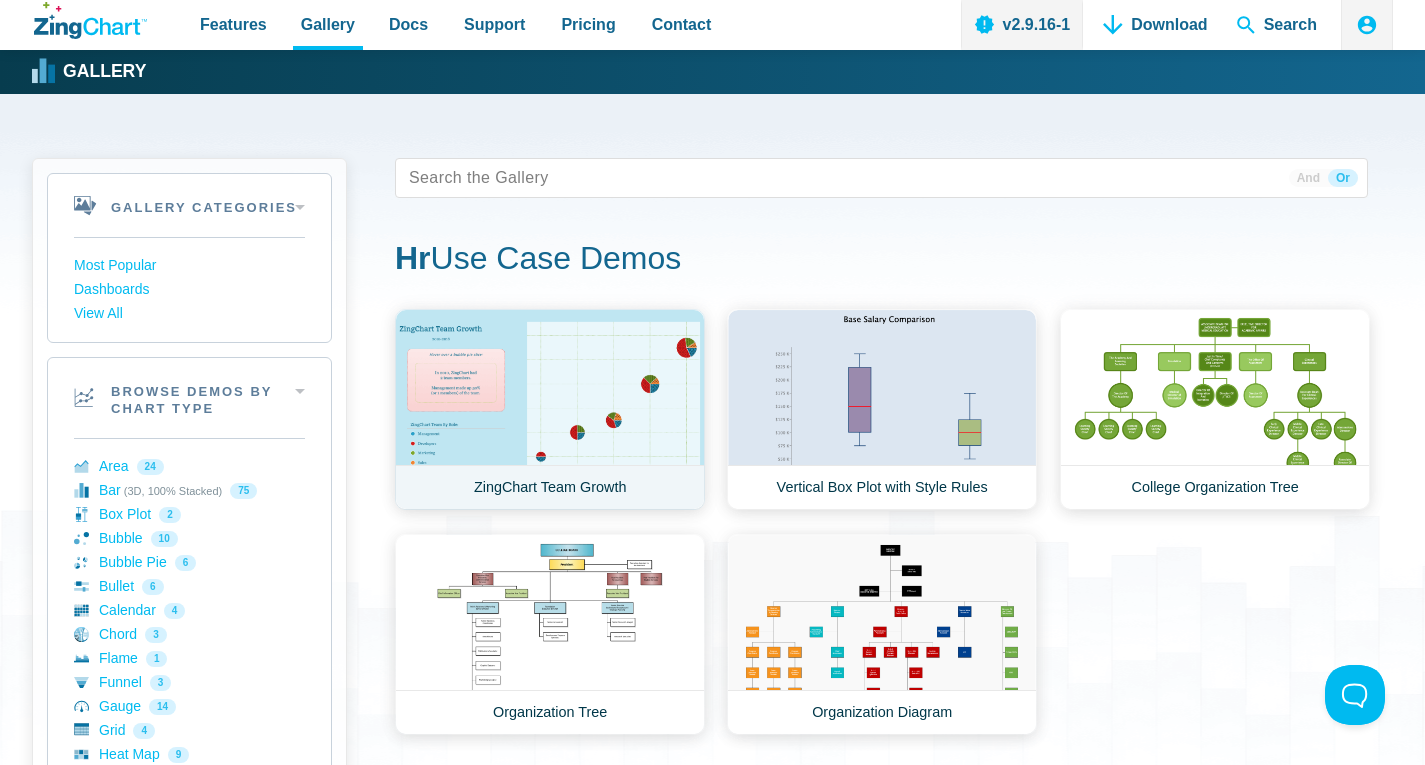 click on "ZingChart Team Growth" at bounding box center (550, 409) 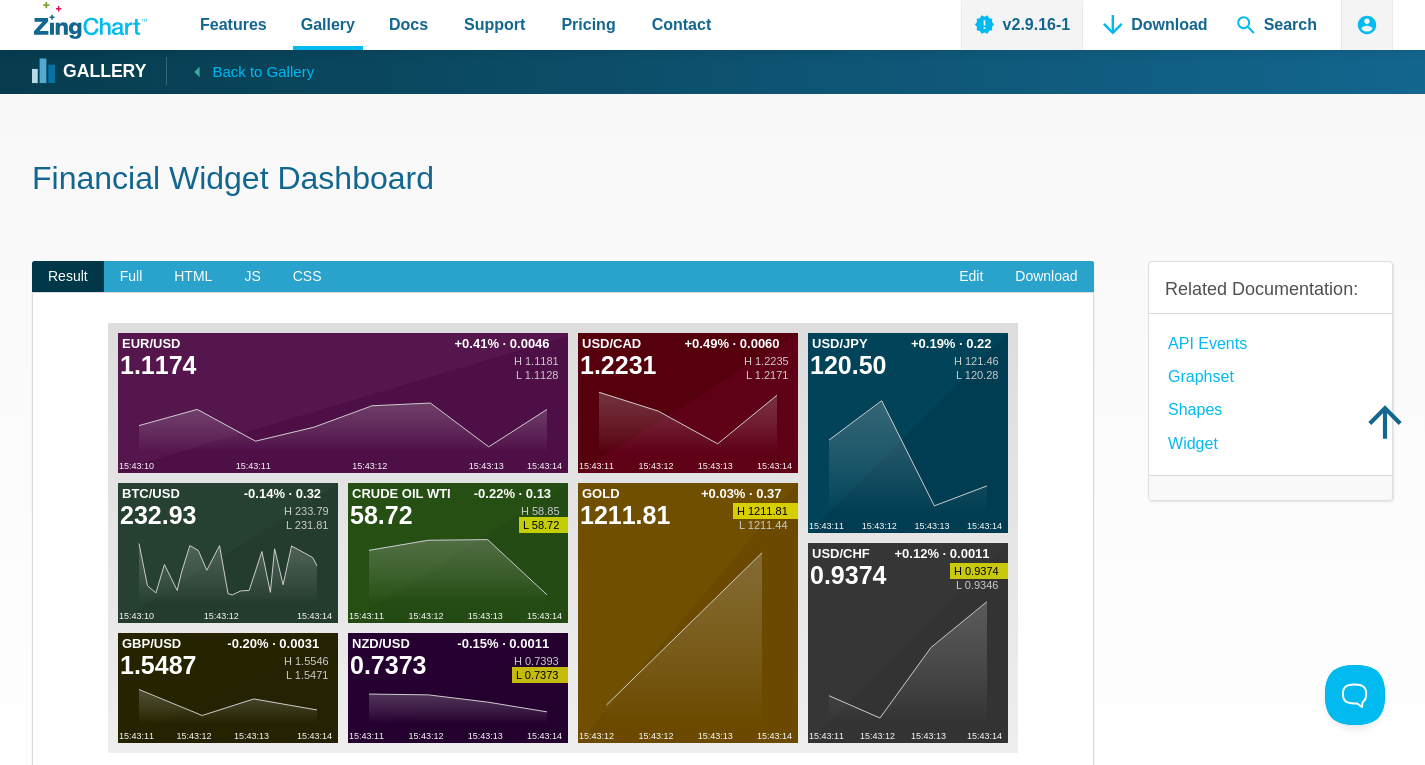 scroll, scrollTop: 100, scrollLeft: 0, axis: vertical 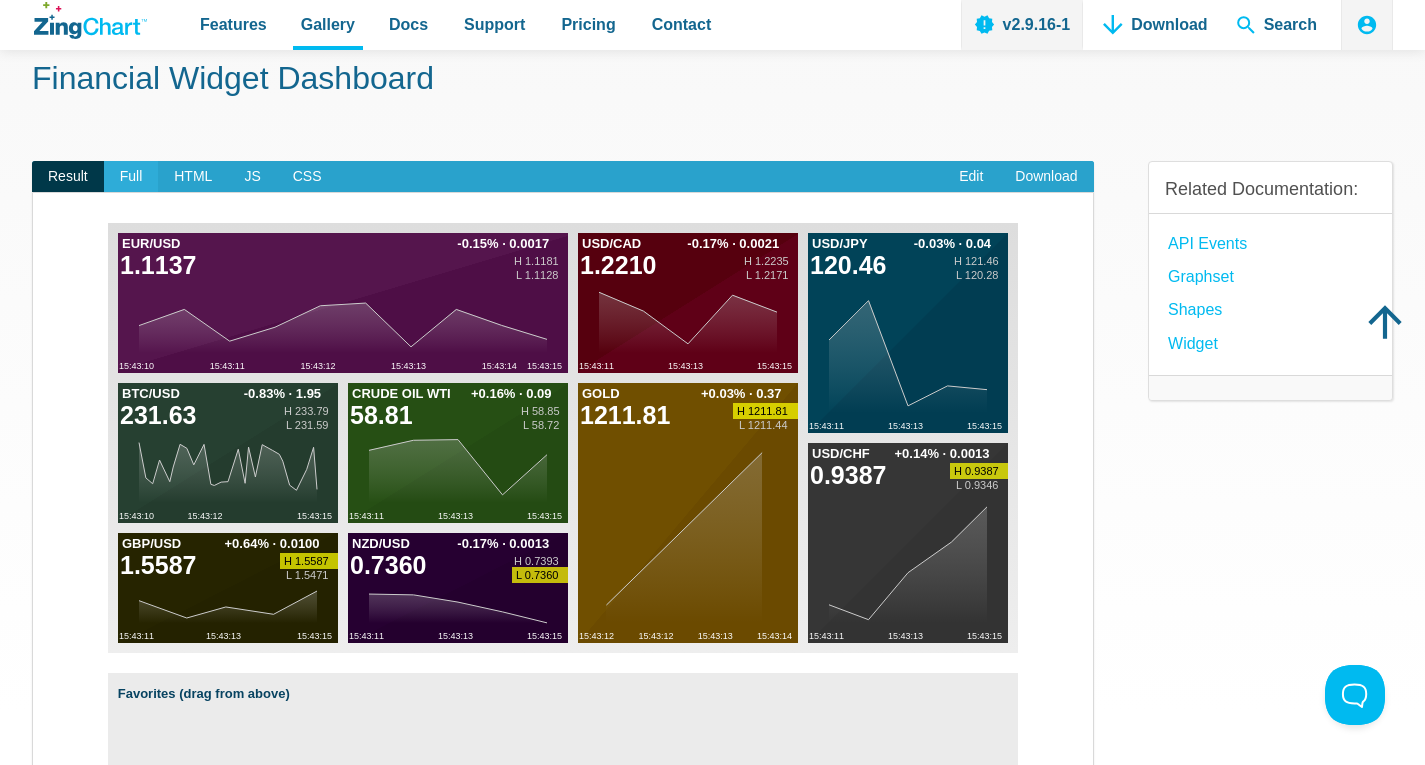 click on "Full" at bounding box center (131, 177) 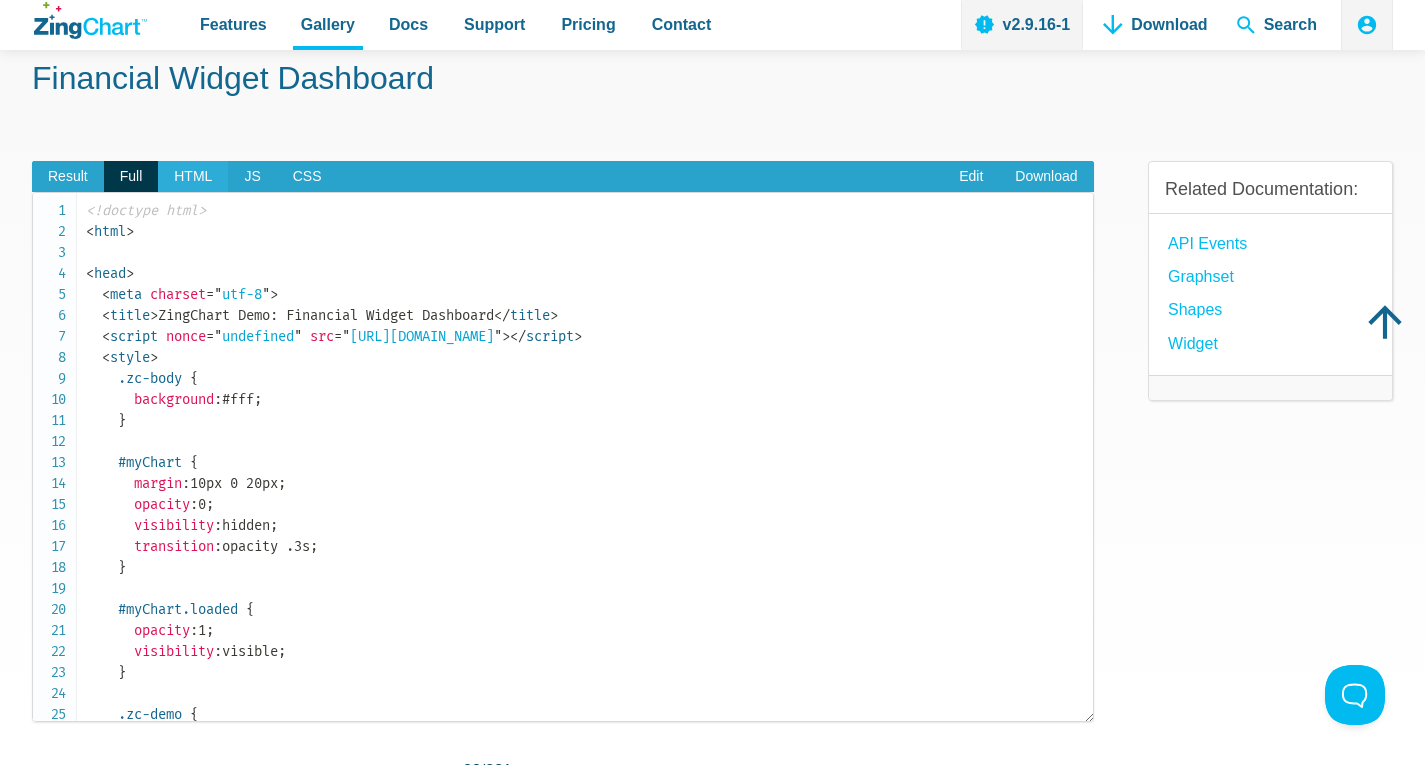 click on "HTML" at bounding box center (193, 177) 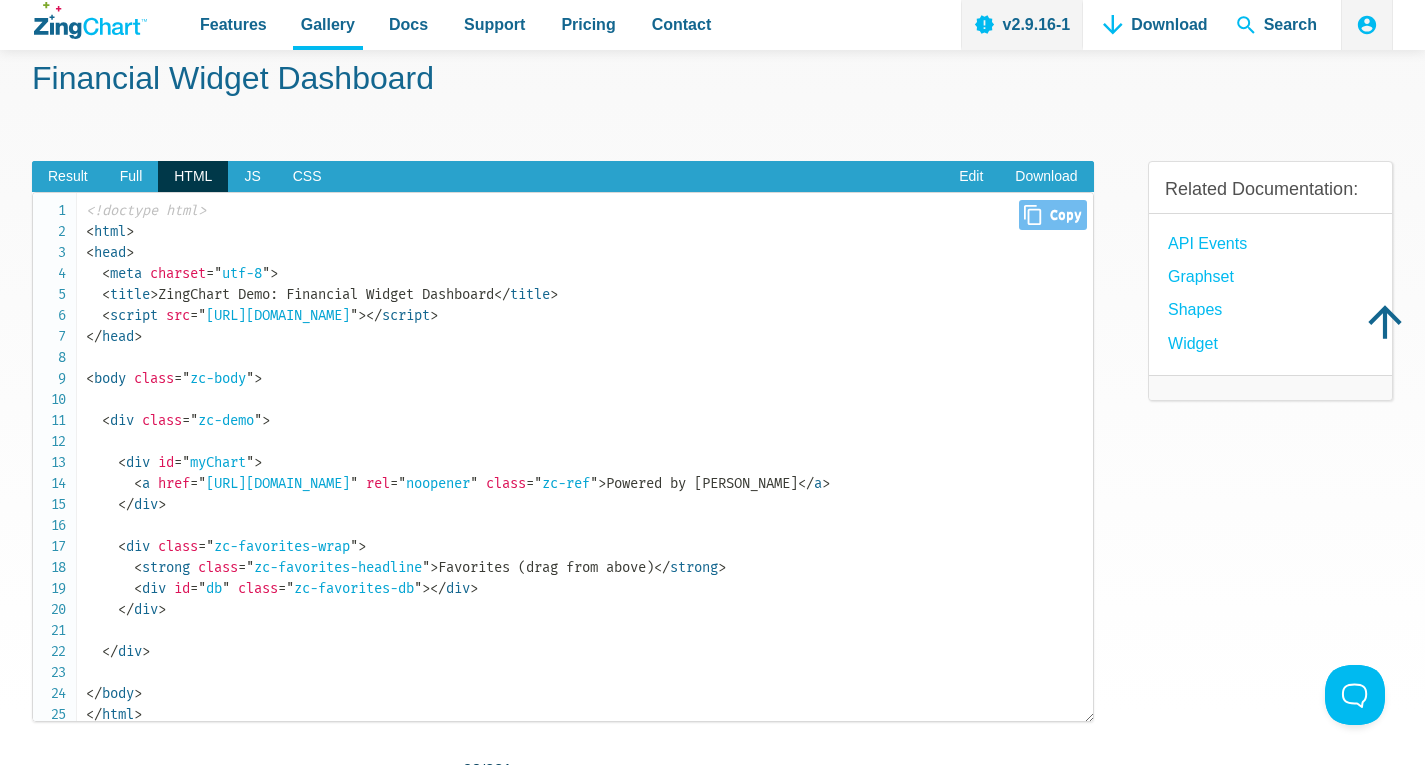 click on "Close
Copy" at bounding box center [1052, 215] 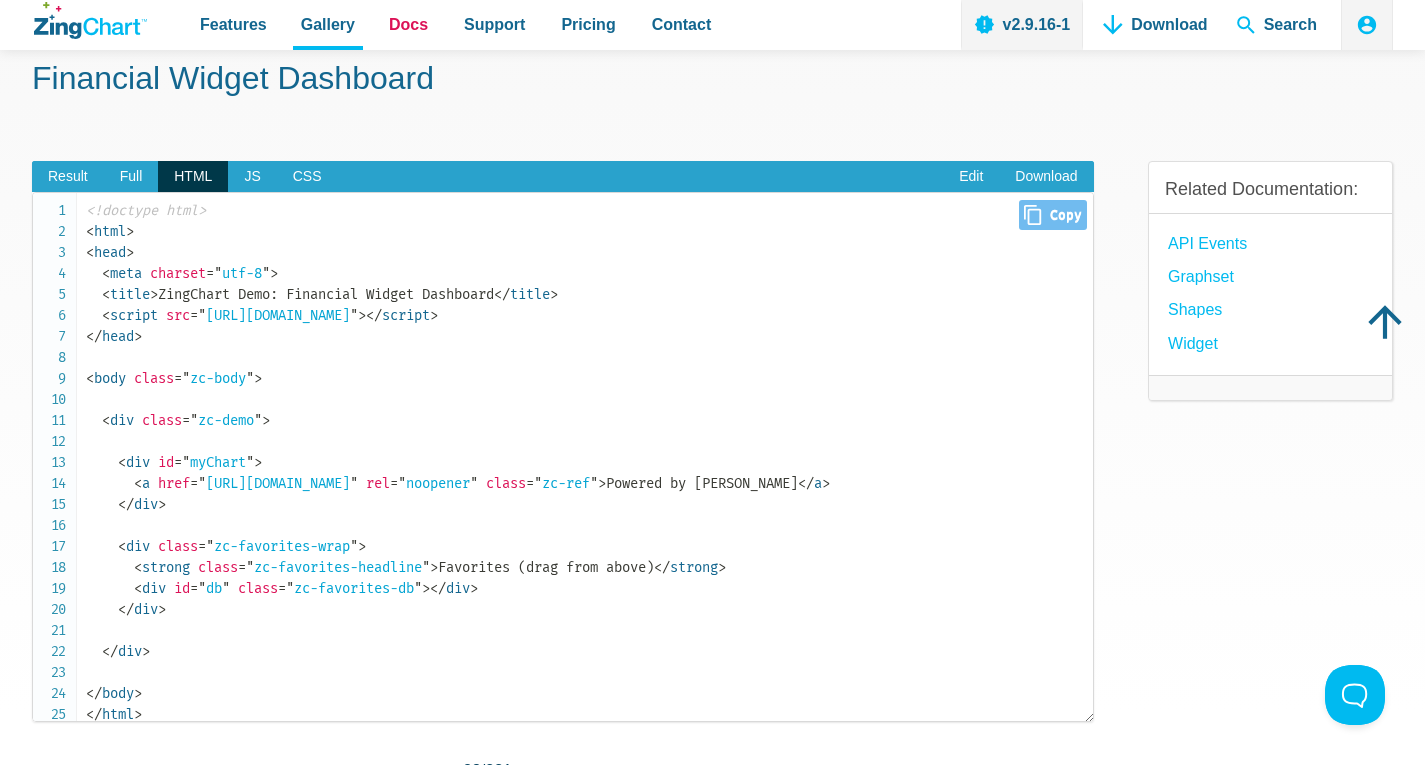 type on "<!doctype html><html><head>  <meta charset="utf-8">  <title>ZingChart Demo: Financial Widget Dashboard</title>  <script src="https://cdn.zingchart.com/zingchart.min.js"></script></head><body class="zc-body">  <div class="zc-demo">    <div id="myChart">      <a href="https://www.zingchart.com/" rel="noopener" class="zc-ref">Powered by ZingChart</a>    </div>    <div class="zc-favorites-wrap">      <strong class="zc-favorites-headline">Favorites (drag from above)</strong>      <div id="db" class="zc-favorites-db"></div>    </div>  </div></body></html>" 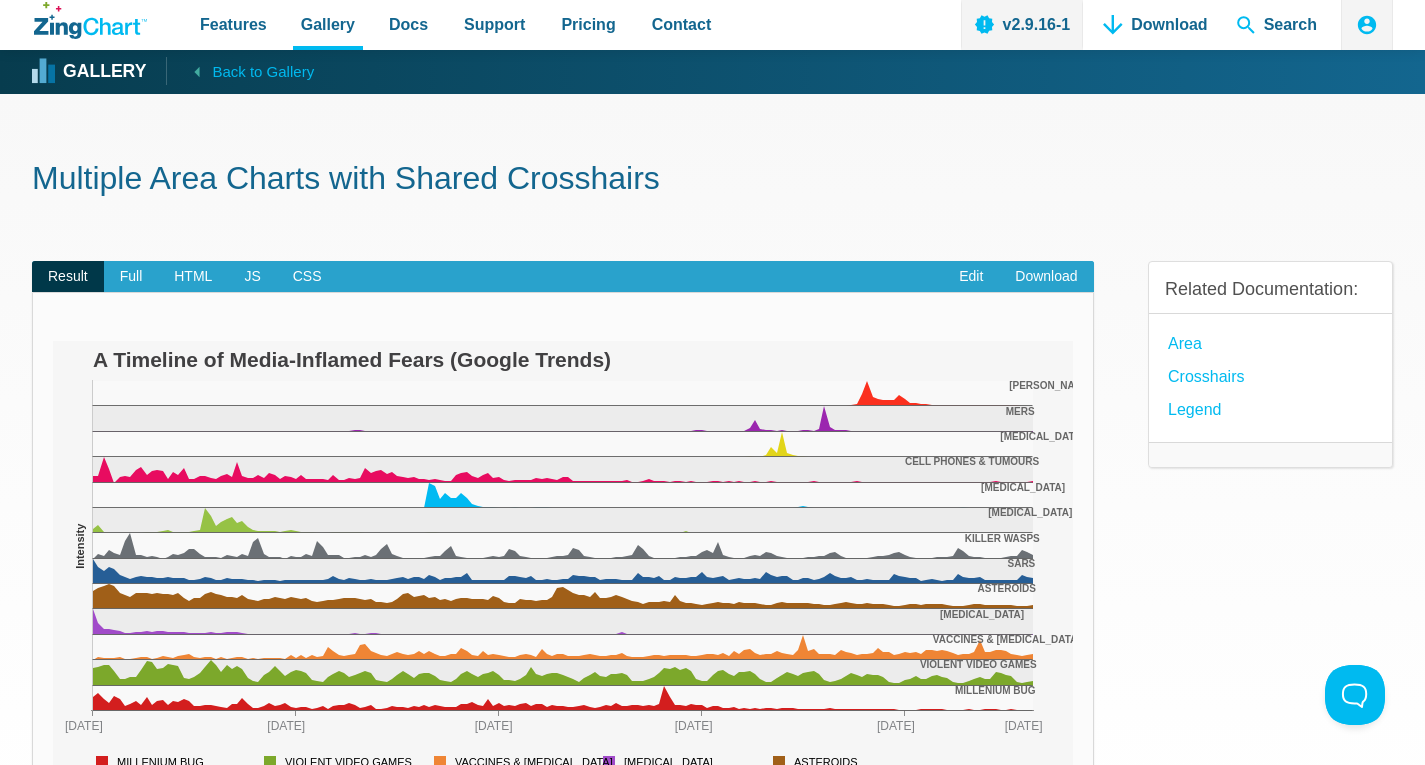 scroll, scrollTop: 0, scrollLeft: 0, axis: both 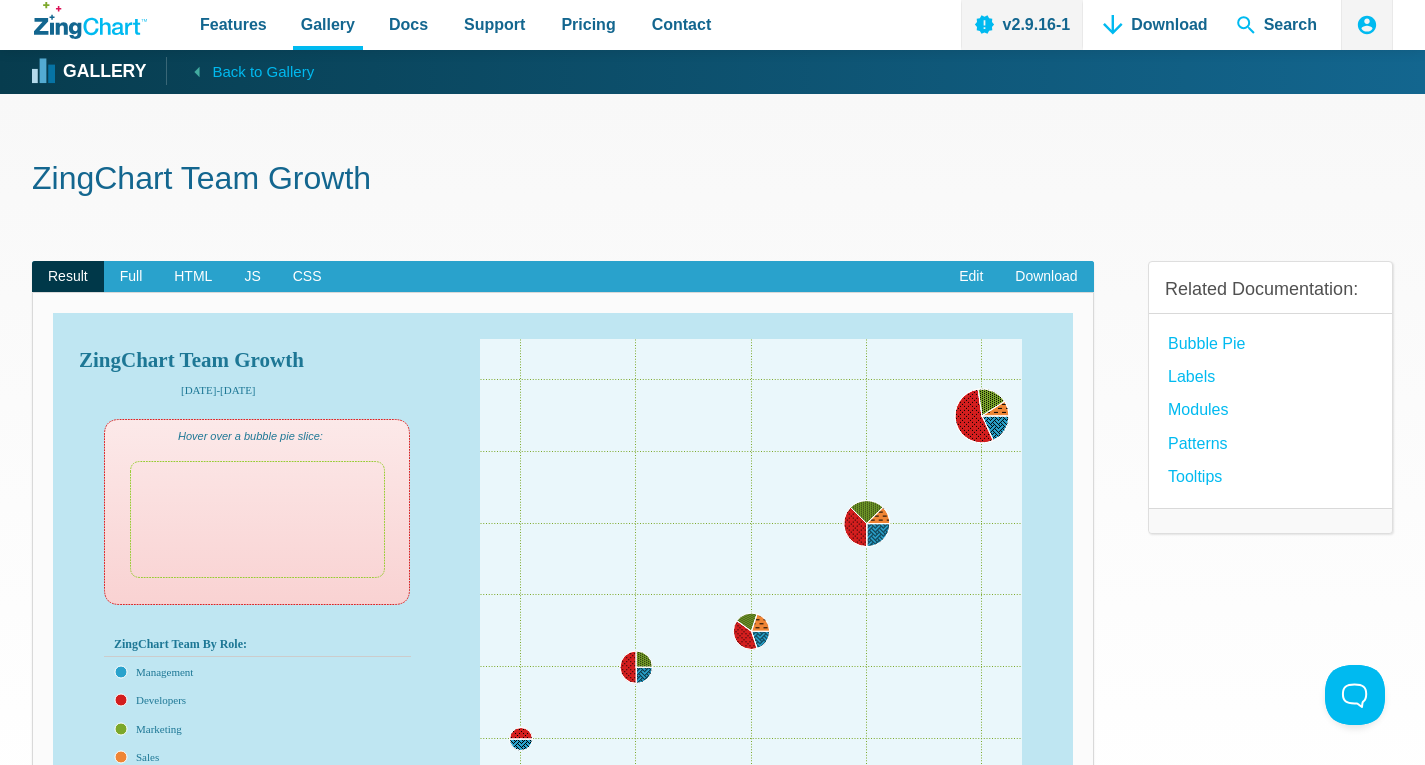 click at bounding box center (53, 843) 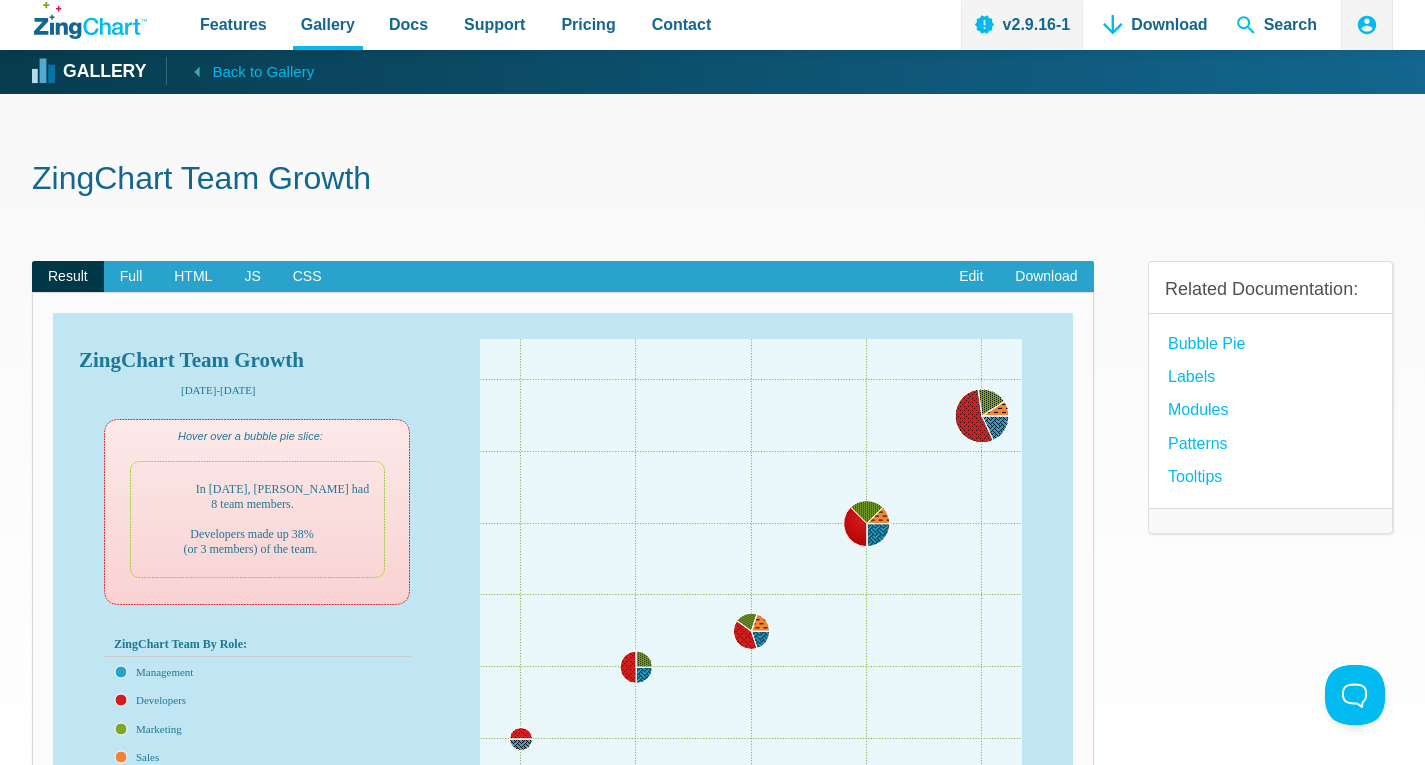 click at bounding box center (53, 843) 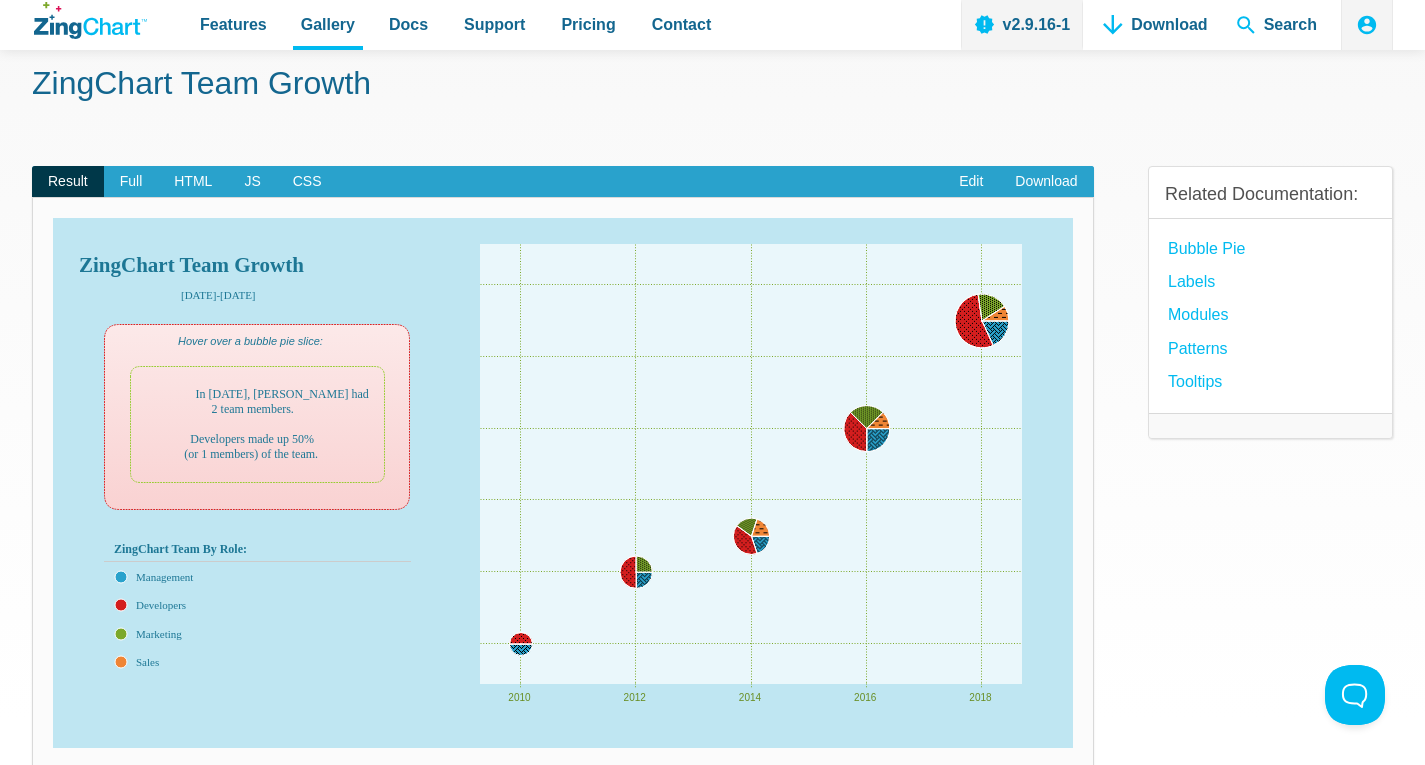 scroll, scrollTop: 300, scrollLeft: 0, axis: vertical 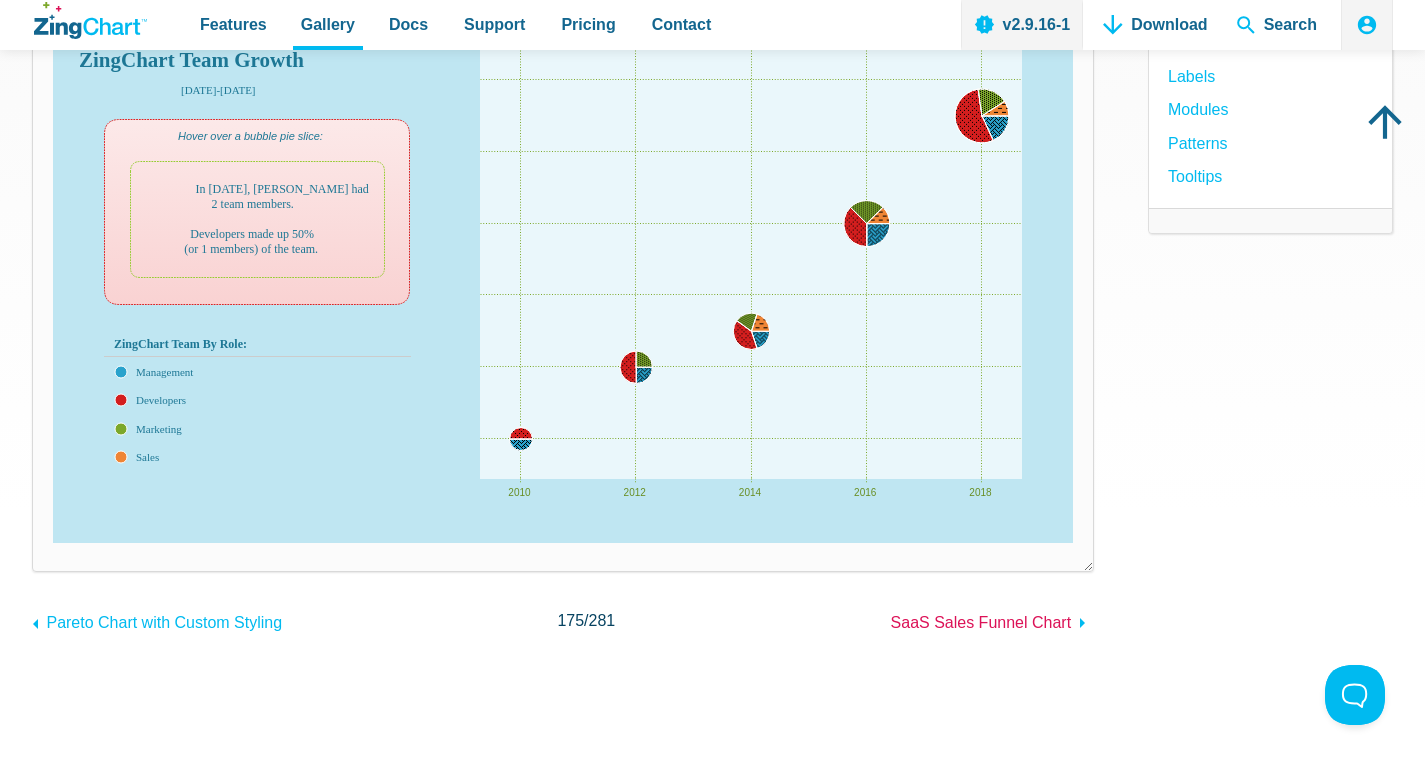 click on "SaaS Sales Funnel Chart" at bounding box center [981, 622] 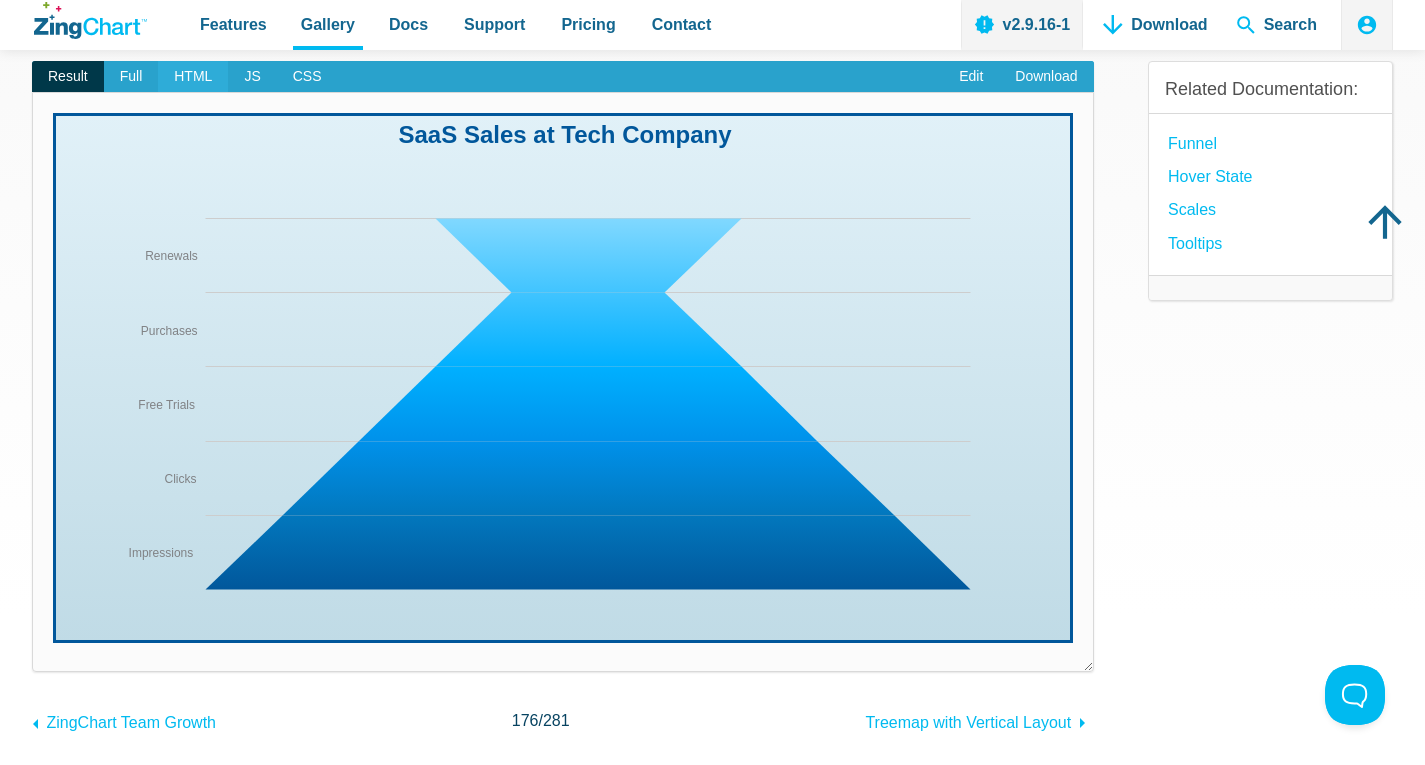 scroll, scrollTop: 100, scrollLeft: 0, axis: vertical 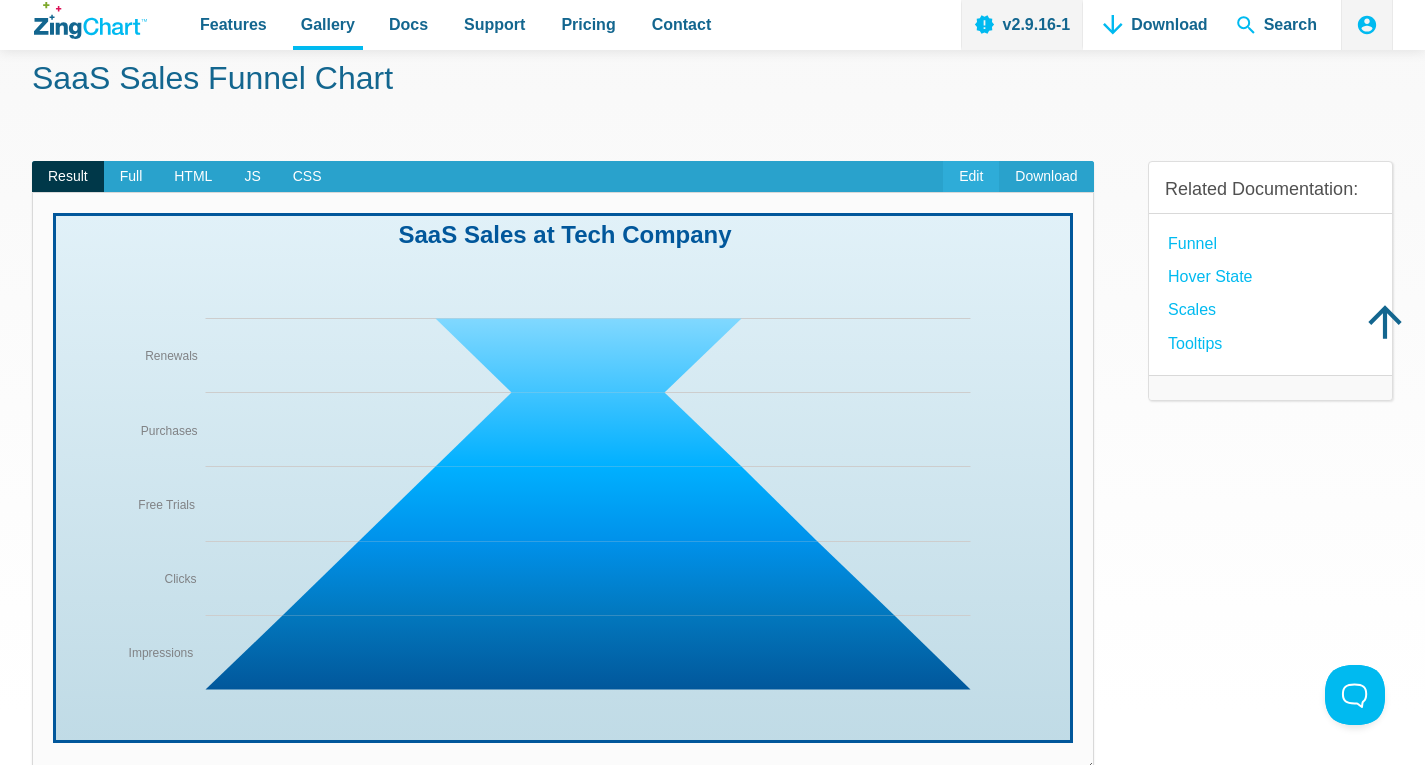 click on "Edit" at bounding box center (971, 177) 